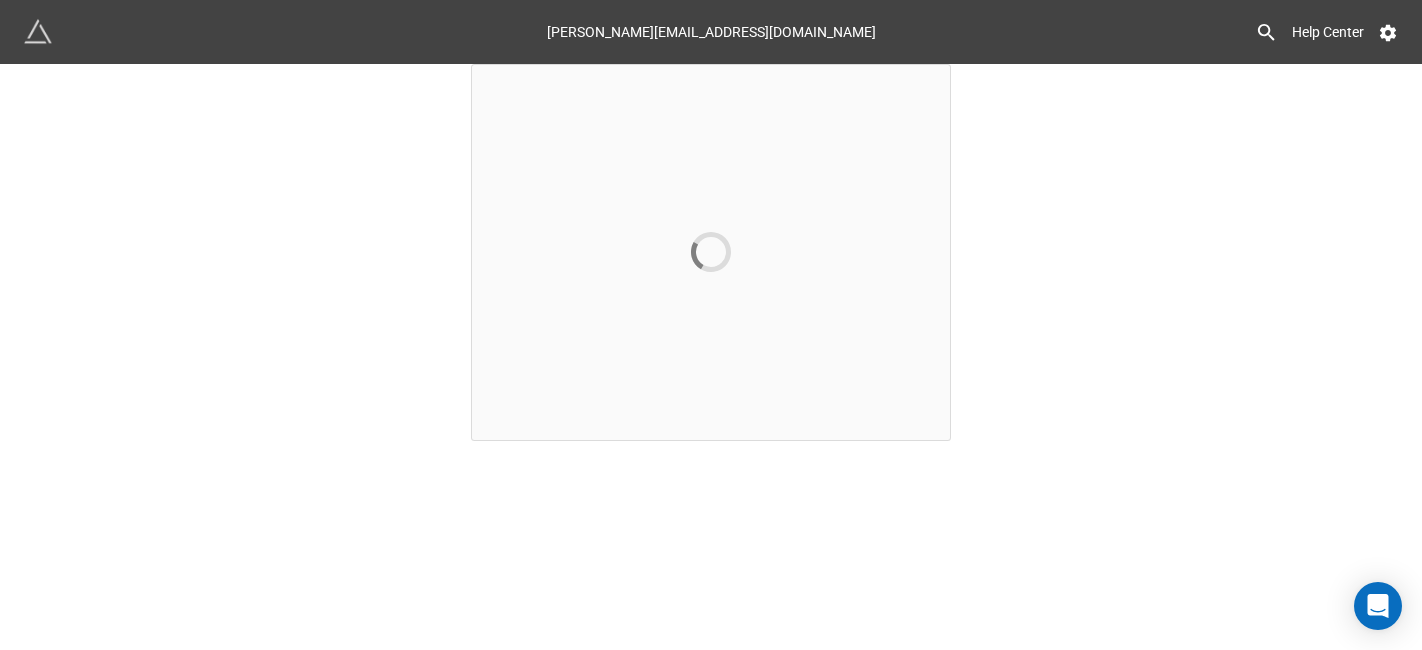 scroll, scrollTop: 0, scrollLeft: 0, axis: both 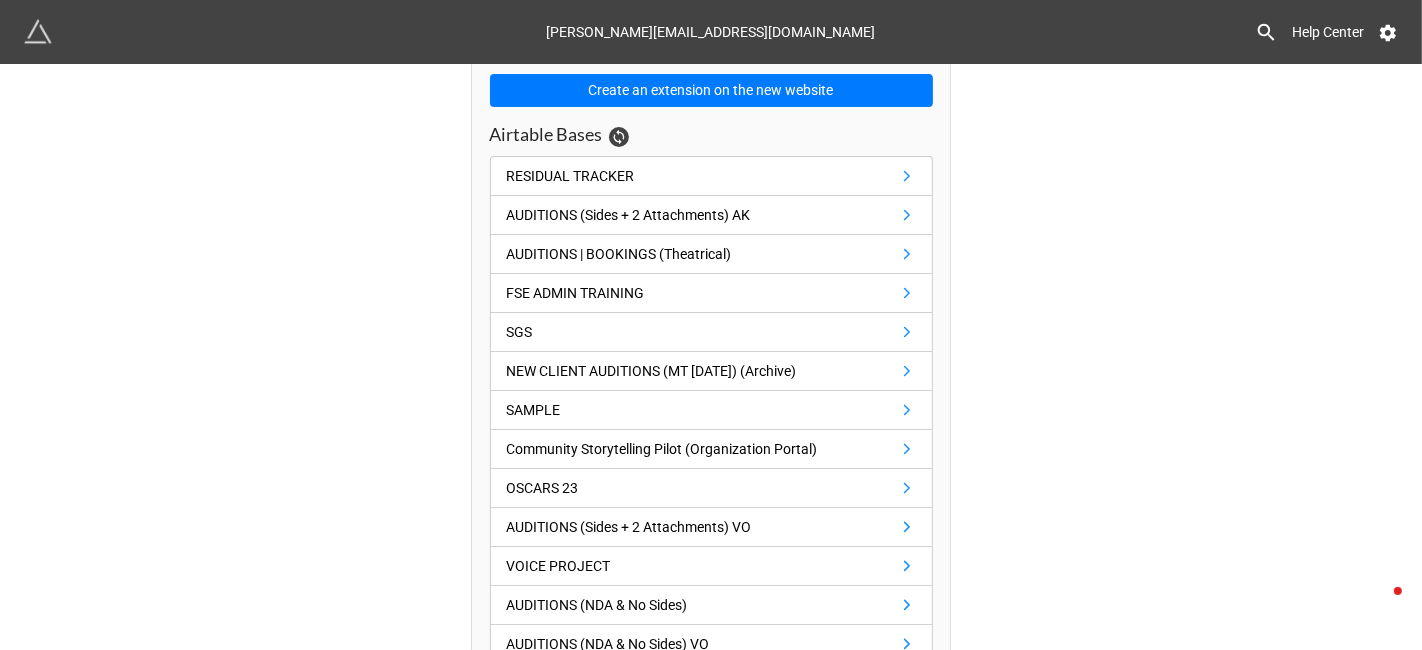 click on "Having trouble with API Keys for Airtable? Follow this video Create an extension on the new website Airtable Bases RESIDUAL TRACKER   AUDITIONS (Sides + 2 Attachments) AK   AUDITIONS | BOOKINGS (Theatrical)   FSE ADMIN TRAINING   SGS    NEW CLIENT AUDITIONS (MT [DATE]) (Archive)   SAMPLE   Community Storytelling Pilot (Organization Portal)   OSCARS 23   AUDITIONS (Sides + 2 Attachments) VO   VOICE PROJECT   AUDITIONS (NDA & No Sides)   AUDITIONS (NDA & No Sides) VO   COMMERCIAL BOOKINGS (GreyLoc)   TEST   AUDITIONS (Sides & 1 Attachment) VO   RENEWALS   THEATRICAL | Booking Slips   COMMERCIAL | Bookings Slips   [US_STATE] | Booking Slips   AUDITIONS (Sides + 2 Attachments) AK copy   AUDITIONS (ARCHIVE)   AUDITIONS (No Sides) AK   Assistant Job Notice   AUDITIONS (Sides & Script)   NEW CLIENT AUDITIONS (MT 2024)   Auditions (NDA & Sides Sent Later)   EBONY SAGE GROUP   AUDITIONS (NDA & No Sides) AK   SNAP FOUNDATION   CHECK PROCESSING GRID (STATEMENTS)   FSE AGENT TRANSITION GRID       AUDITIONS (Sides & NDA)" at bounding box center [711, 1019] 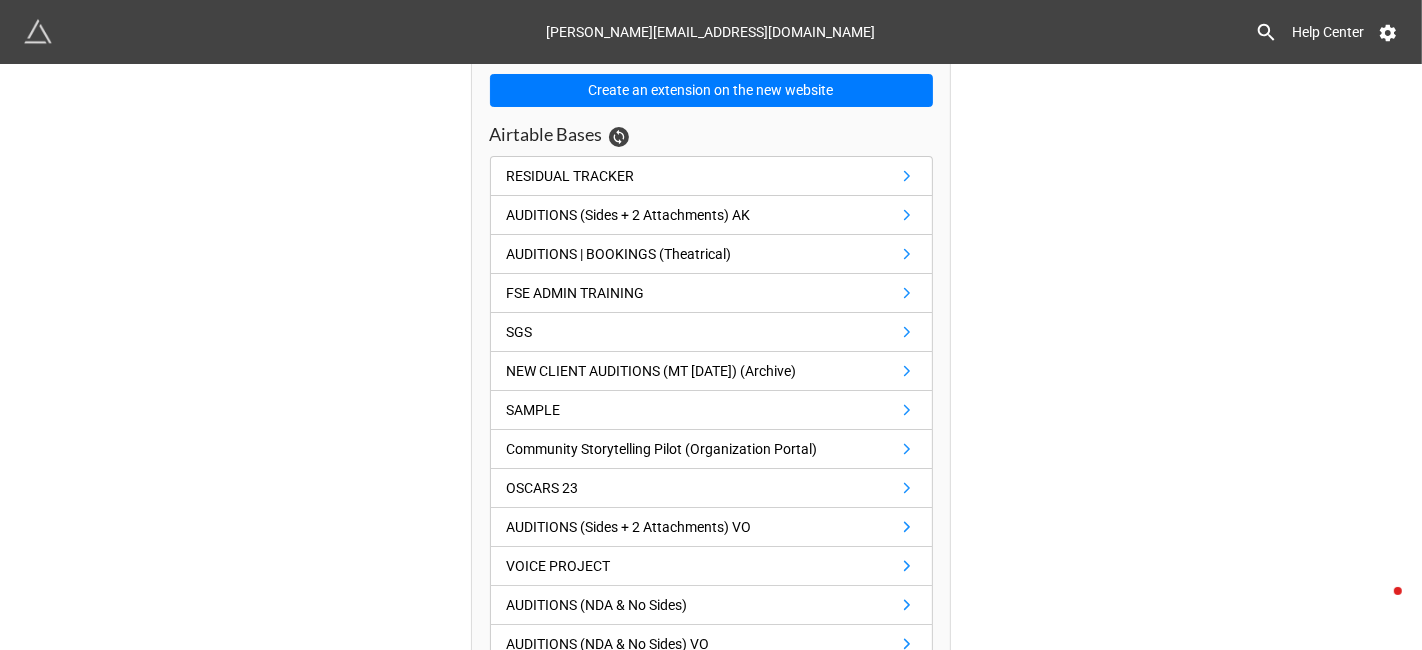 scroll, scrollTop: 1160, scrollLeft: 0, axis: vertical 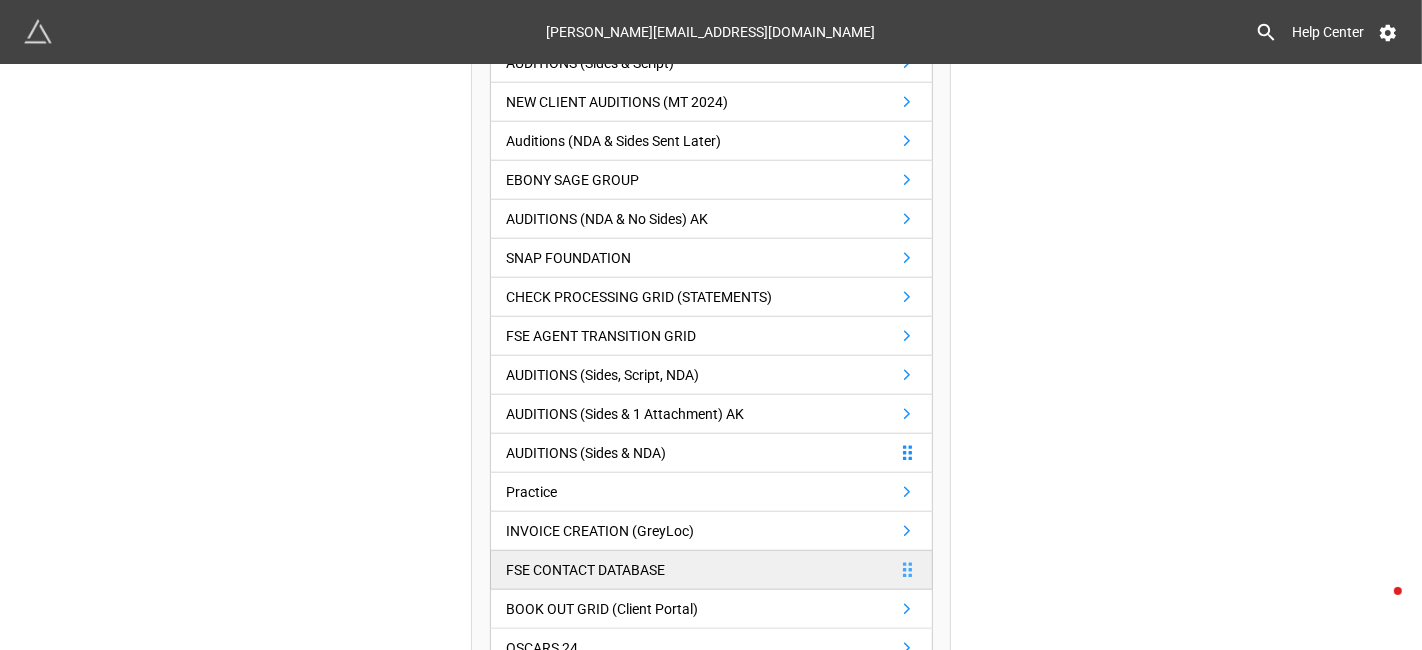 click on "FSE CONTACT DATABASE" at bounding box center (711, 570) 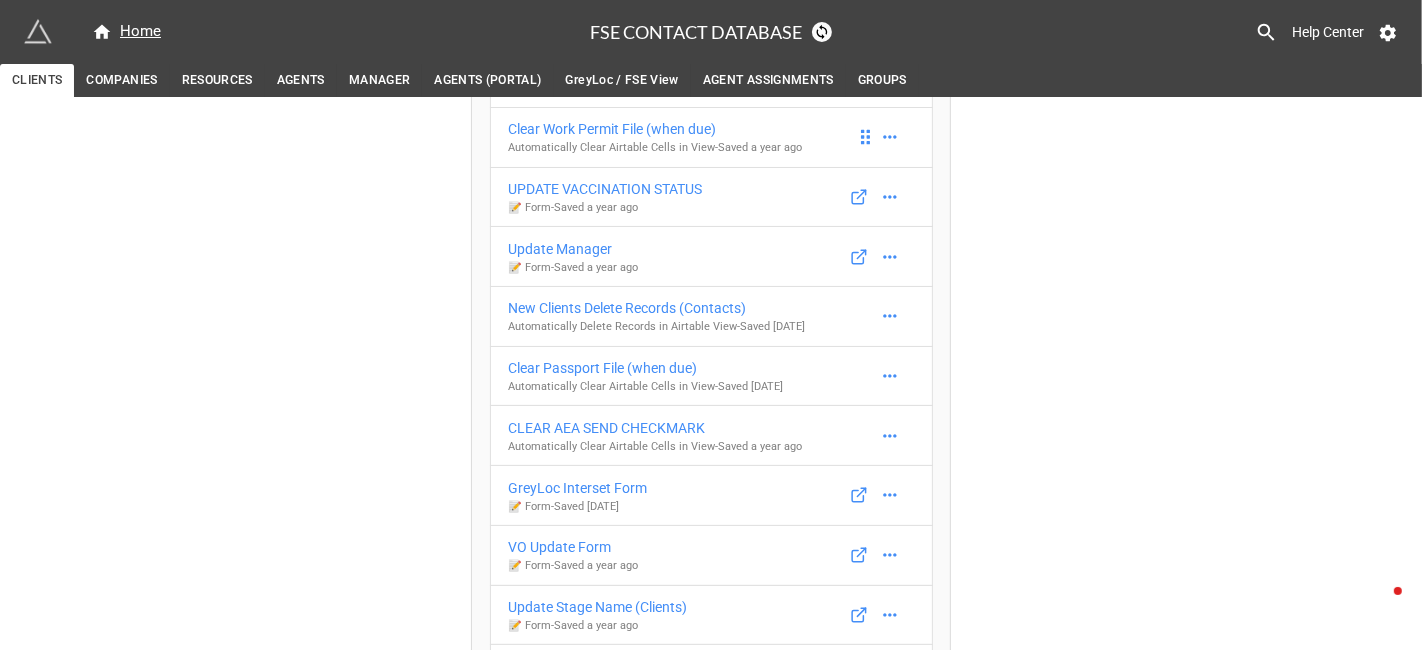scroll, scrollTop: 774, scrollLeft: 0, axis: vertical 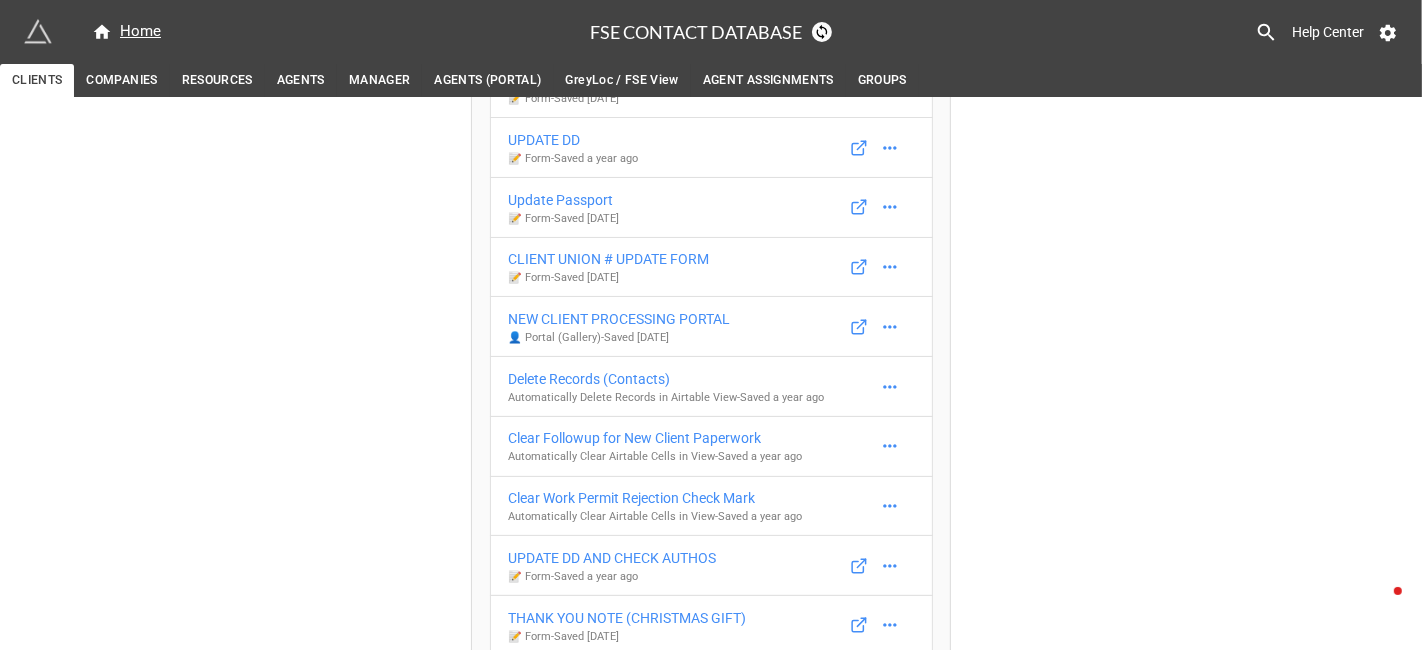 click on "Having trouble with API Keys for Airtable? Follow this video Musical Theatre Update Form 📝 Form  -  Saved [DATE] Clear Passport Rejection Check Mark Automatically Clear Airtable Cells in View  -  Saved [DATE] Contract Renewals (TV/Film) 📝 Form  -  Saved [DATE] GENDER FORM 📝 Form  -  Saved [DATE] GROUP ONBOARDING FORM (CLIENTS) 📝 Form  -  Saved [DATE] AA INVITE SENT 📝 Form  -  Saved [DATE] NEW CLIENT INFORMATION 📝 Form  -  Saved [DATE] UPDATE VACCINATION STATUS (PARENT/GUARDIAN) 📝 Form  -  Saved [DATE] Vaccination Form  📝 Form  -  Saved a year ago GROUP ONBOARDING FORM (ADMIN TEAM) 📝 Form  -  Saved [DATE] Update Work Permit 📝 Form  -  Saved [DATE] UPDATE DD 📝 Form  -  Saved a year ago Update Passport 📝 Form  -  Saved [DATE] CLIENT UNION # UPDATE FORM 📝 Form  -  Saved [DATE] NEW CLIENT PROCESSING PORTAL 👤 Portal (Gallery)  -  Saved [DATE] Delete Records (Contacts)  -  Saved a year ago  -   -   -" at bounding box center [711, 441] 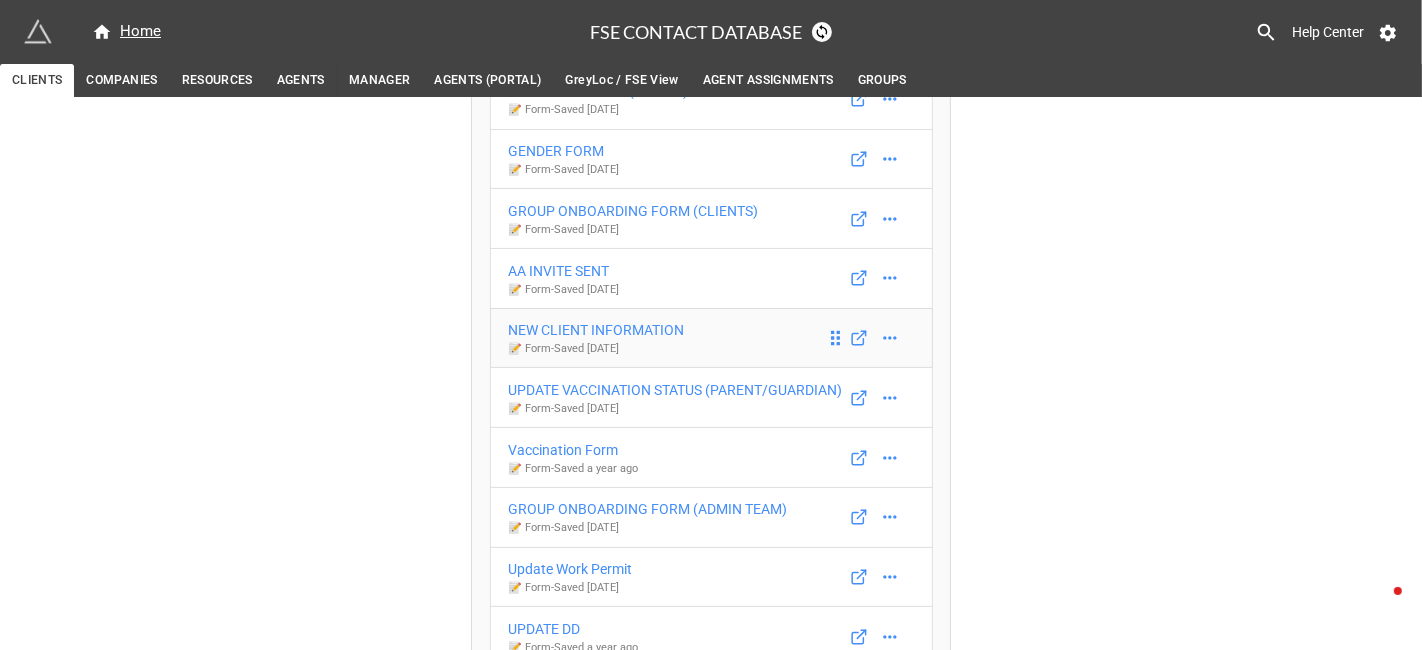 click on "NEW CLIENT INFORMATION" at bounding box center [596, 330] 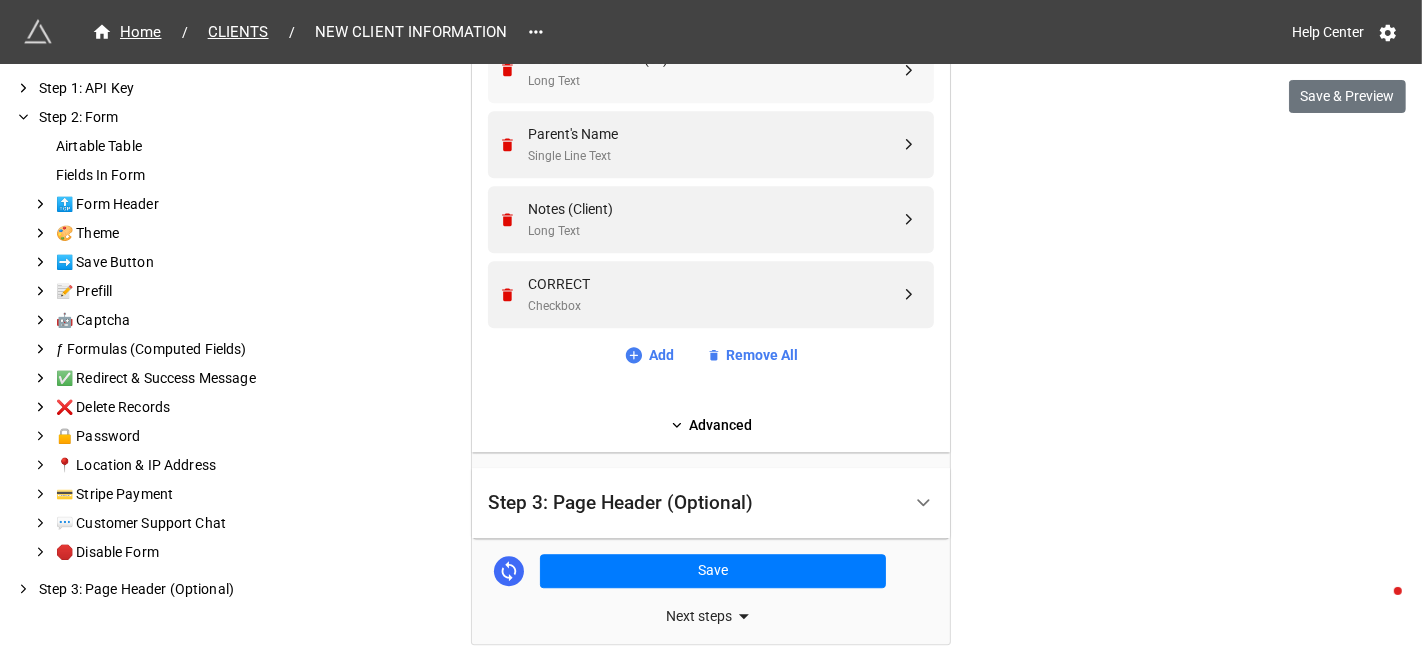 scroll, scrollTop: 4318, scrollLeft: 0, axis: vertical 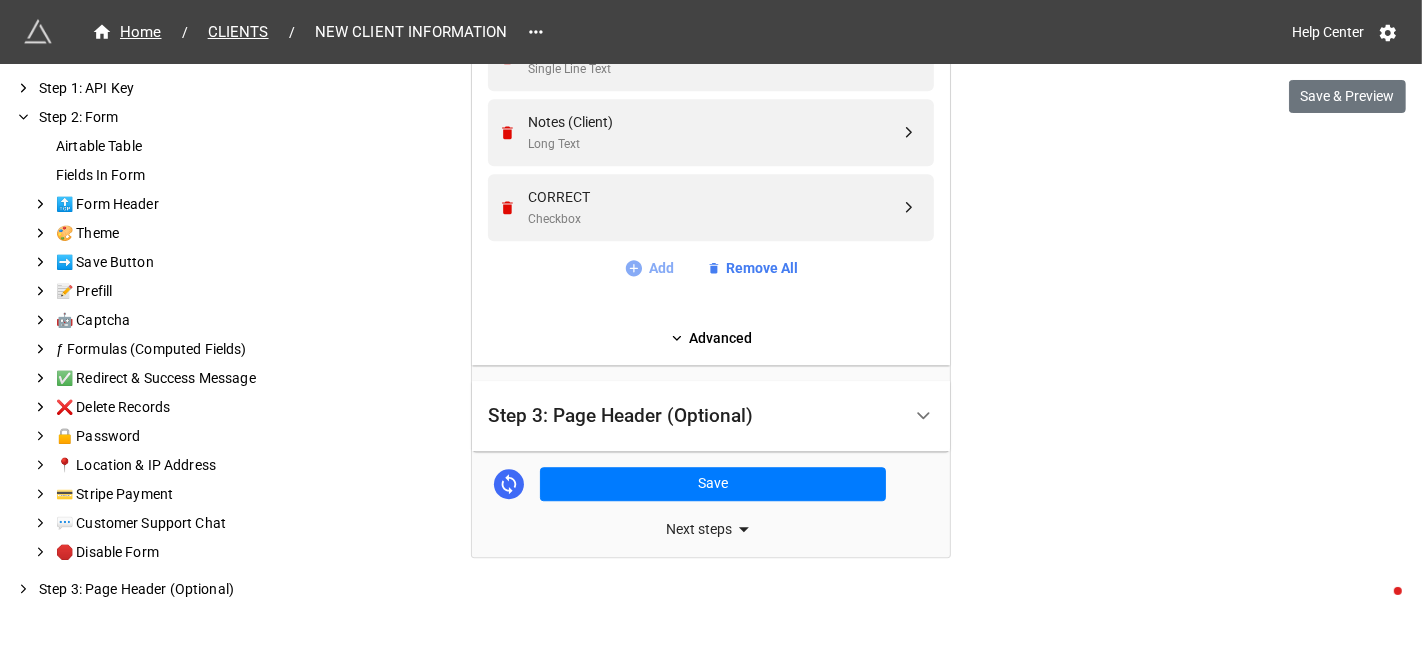 click on "Add" at bounding box center [649, 268] 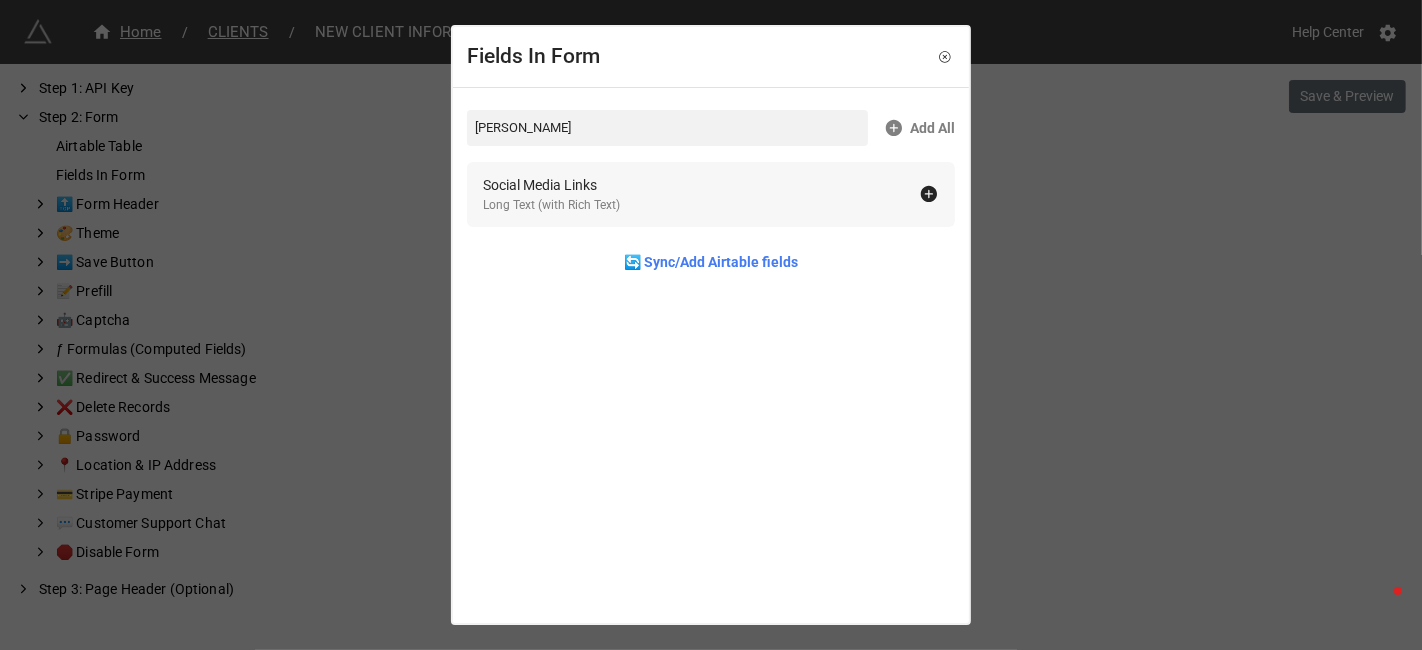 type on "[PERSON_NAME]" 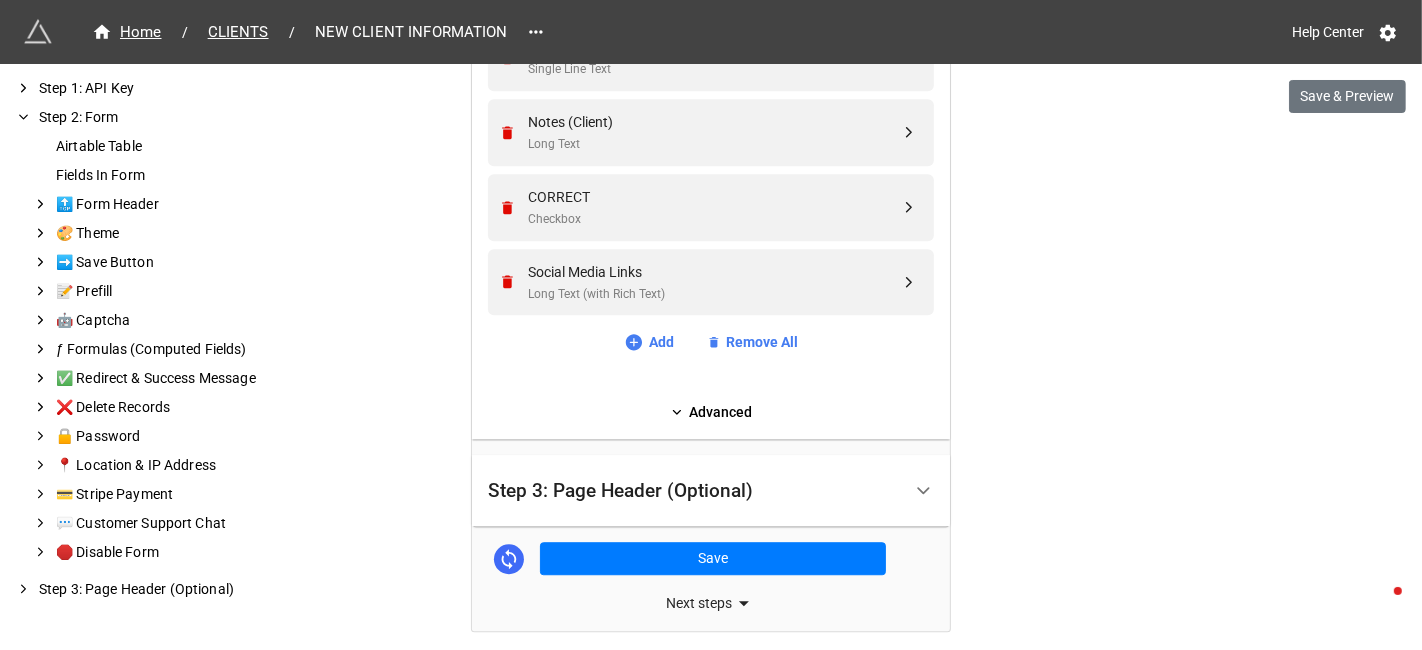 click on "We have released a newer version of this extension with many improvements!  It's  signficantly better and we highly recommend using it instead. Try new extension Home / CLIENTS / NEW CLIENT INFORMATION Help Center Save & Preview How to Setup Step 1: API Key Step 2: Form Airtable Table Fields In Form 🔝  Form Header 🎨  Theme ➡️  Save Button 📝  Prefill 🤖  Captcha  ƒ   Formulas (Computed Fields) ✅  Redirect & Success Message ❌  Delete Records 🔒  Password 📍  Location & IP Address 💳  Stripe Payment 💬  Customer Support Chat 🛑  Disable Form Step 3: Page Header (Optional) Step 1: API Key Airtable User API Key Airtable Personal Access Token 3 Airtable Base FSE CONTACT DATABASE Step 2: Form Airtable Table CLIENTS Fields In Form Stage Name Single Line Text Legal Name Single Line Text Photos Attachments EMAIL Email Phone Number Phone Number Birthdate Date SS# Single Line Text Street Single Line Text Street Address #2 Single Line Text City Single Line Text State Single Select Postal Code" at bounding box center [711, -1794] 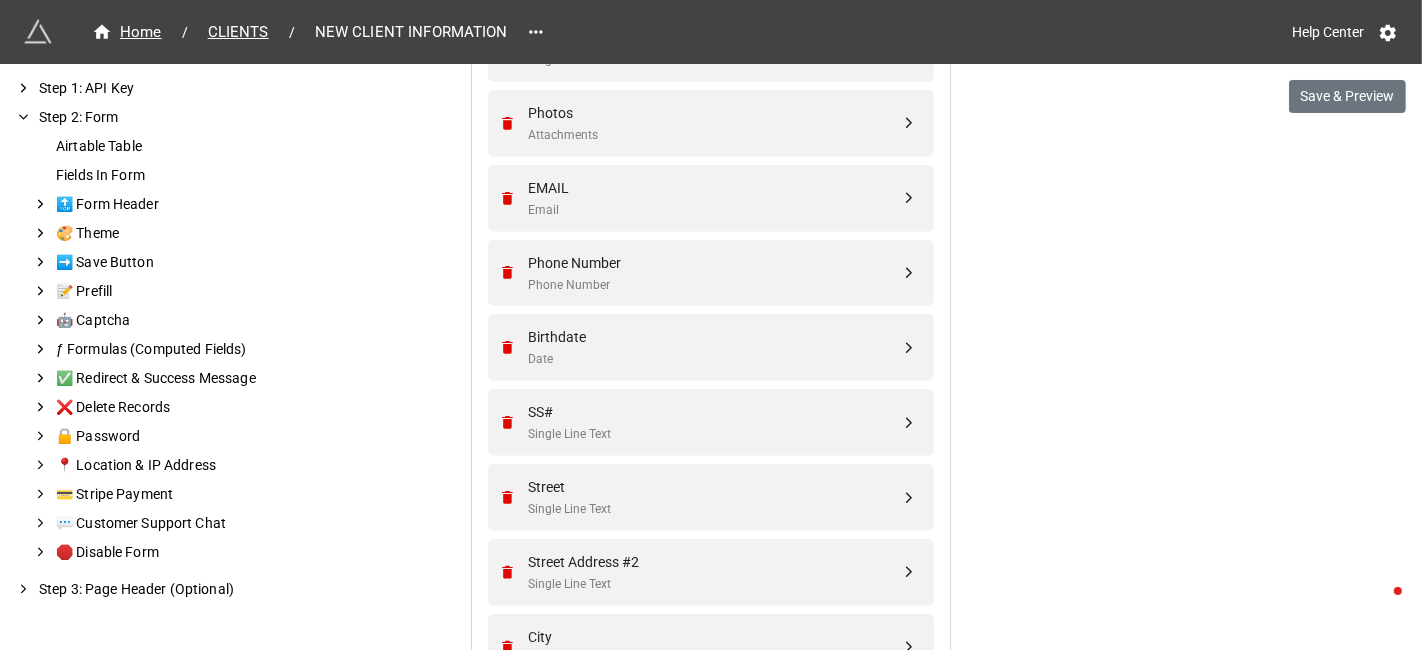 scroll, scrollTop: 1005, scrollLeft: 0, axis: vertical 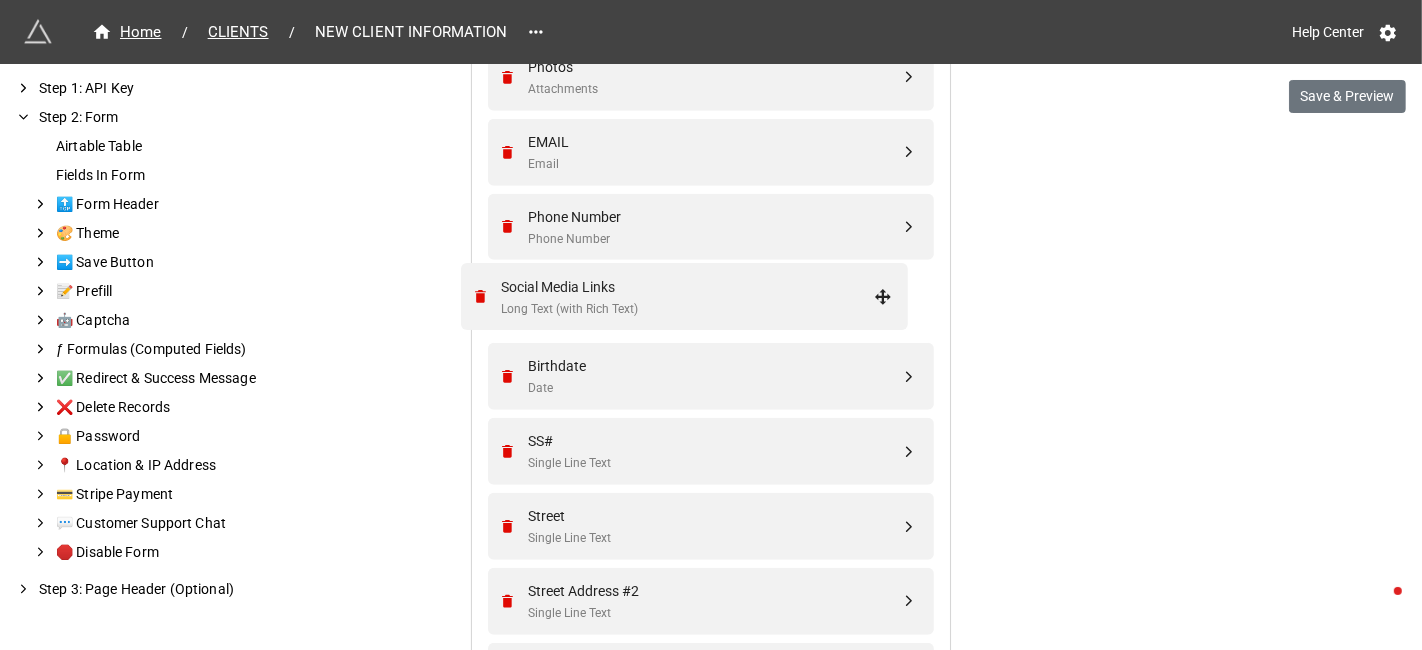 drag, startPoint x: 903, startPoint y: 387, endPoint x: 880, endPoint y: 295, distance: 94.83143 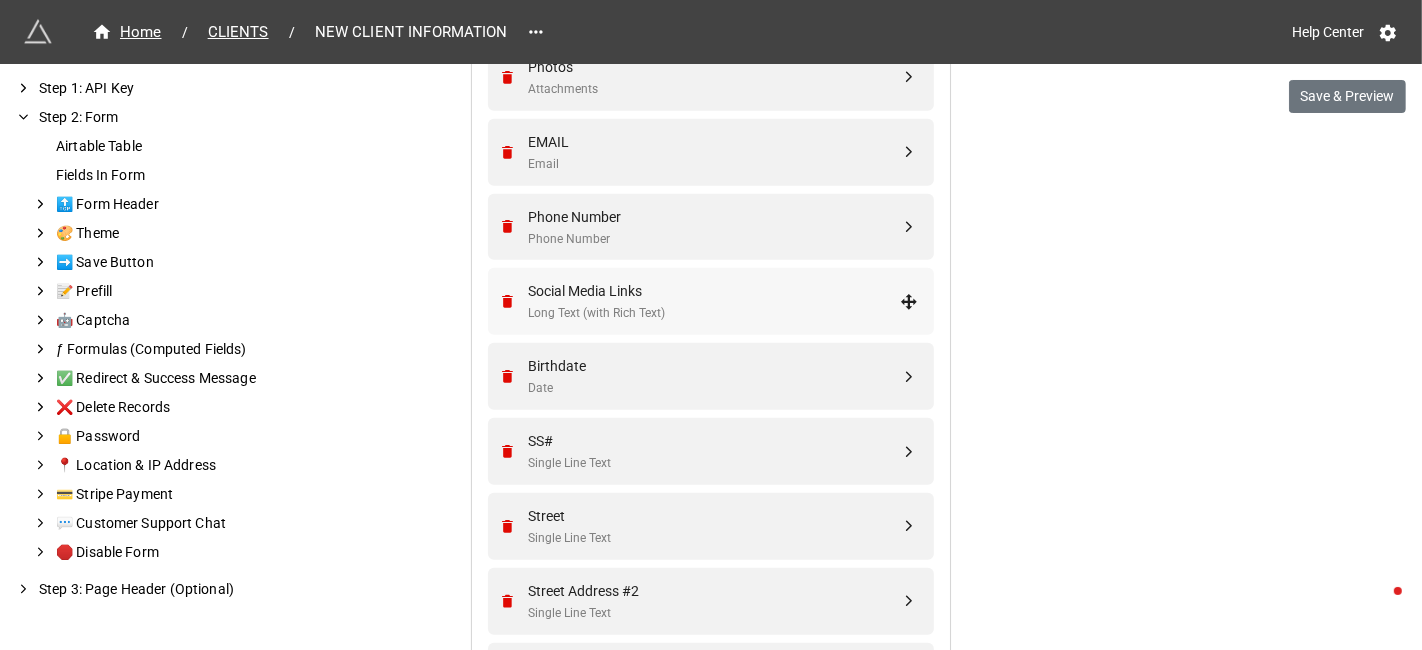click on "Social Media Links" at bounding box center (714, 291) 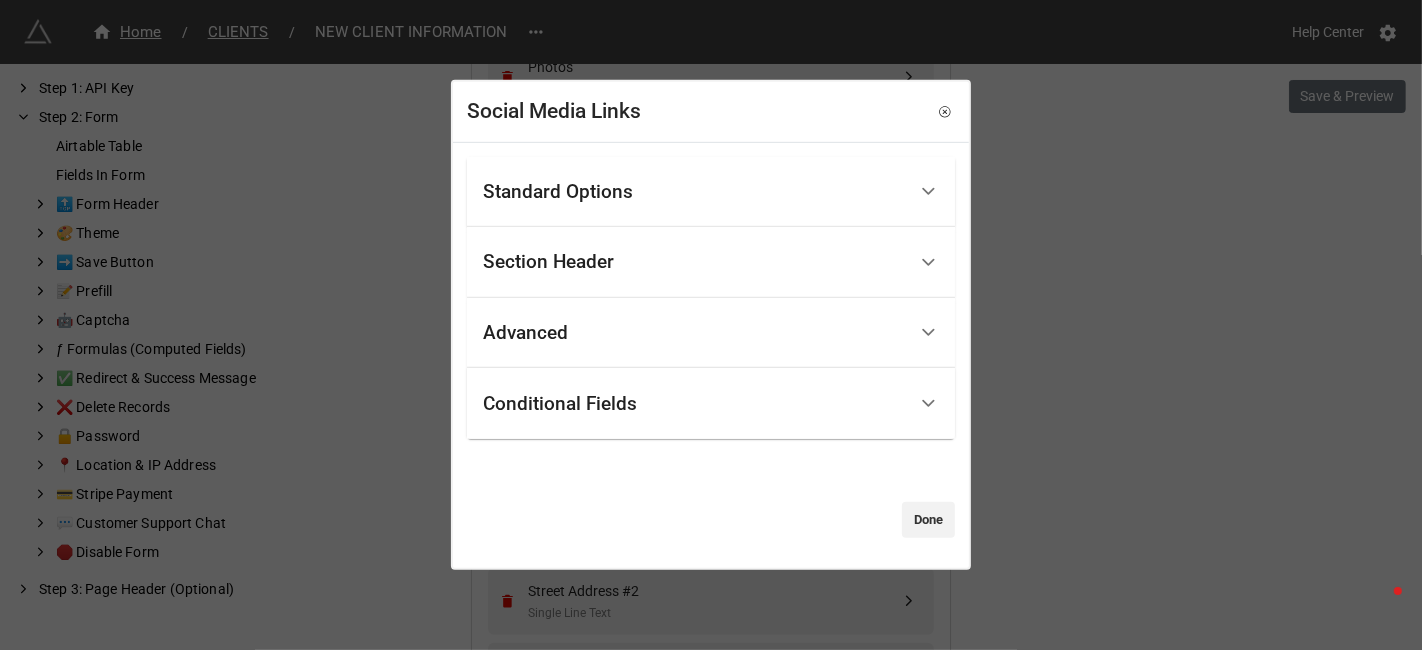 click on "Standard Options" at bounding box center [558, 192] 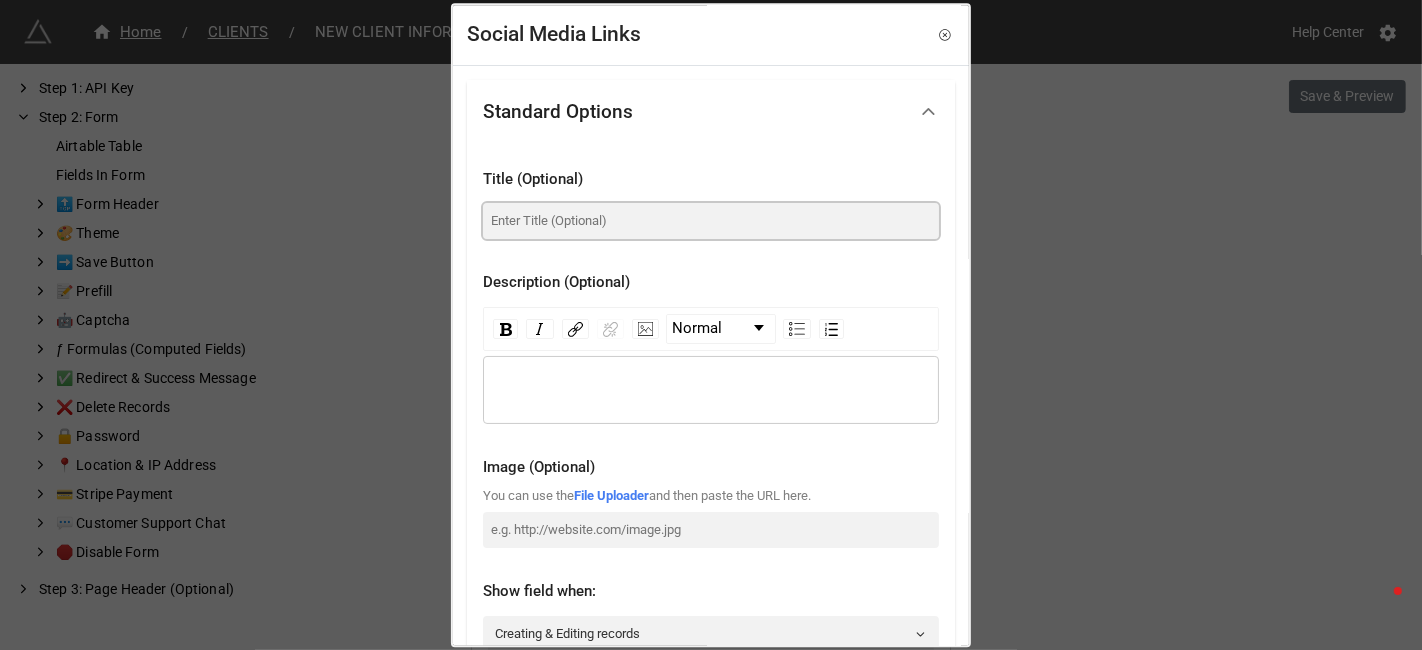 click at bounding box center (711, 221) 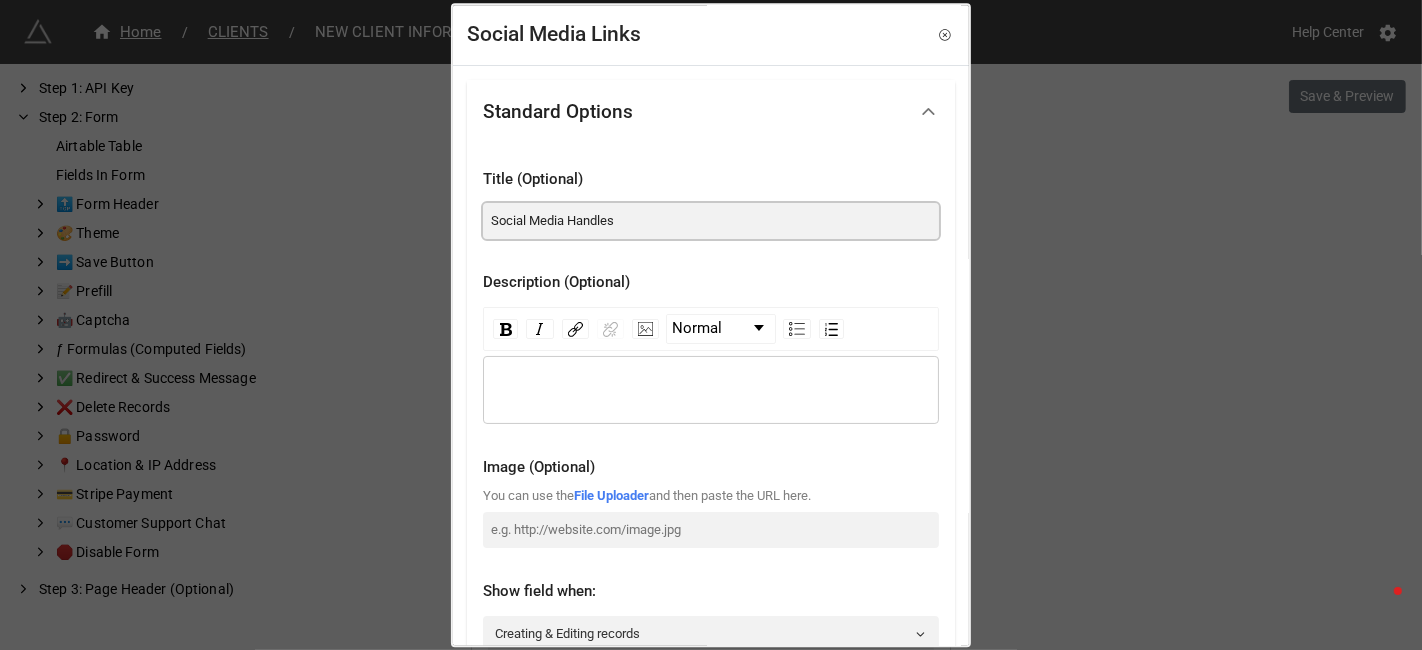 type on "Social Media Handles" 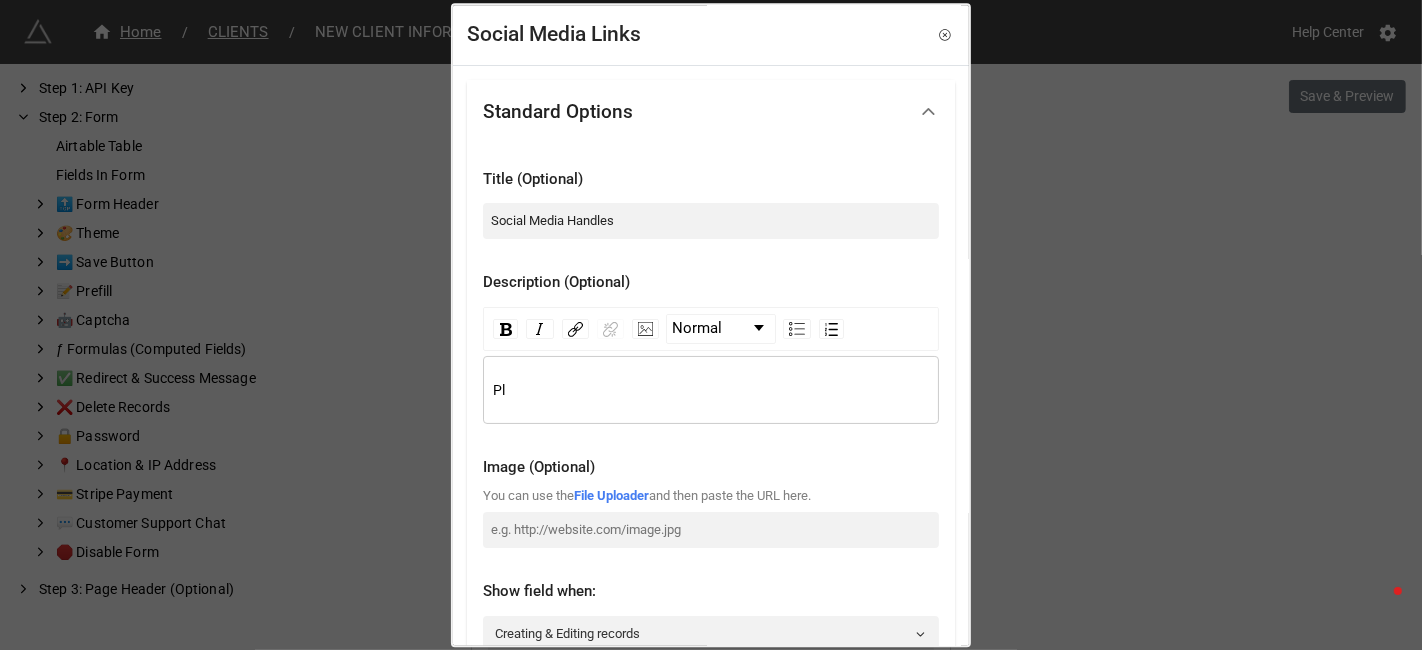 type 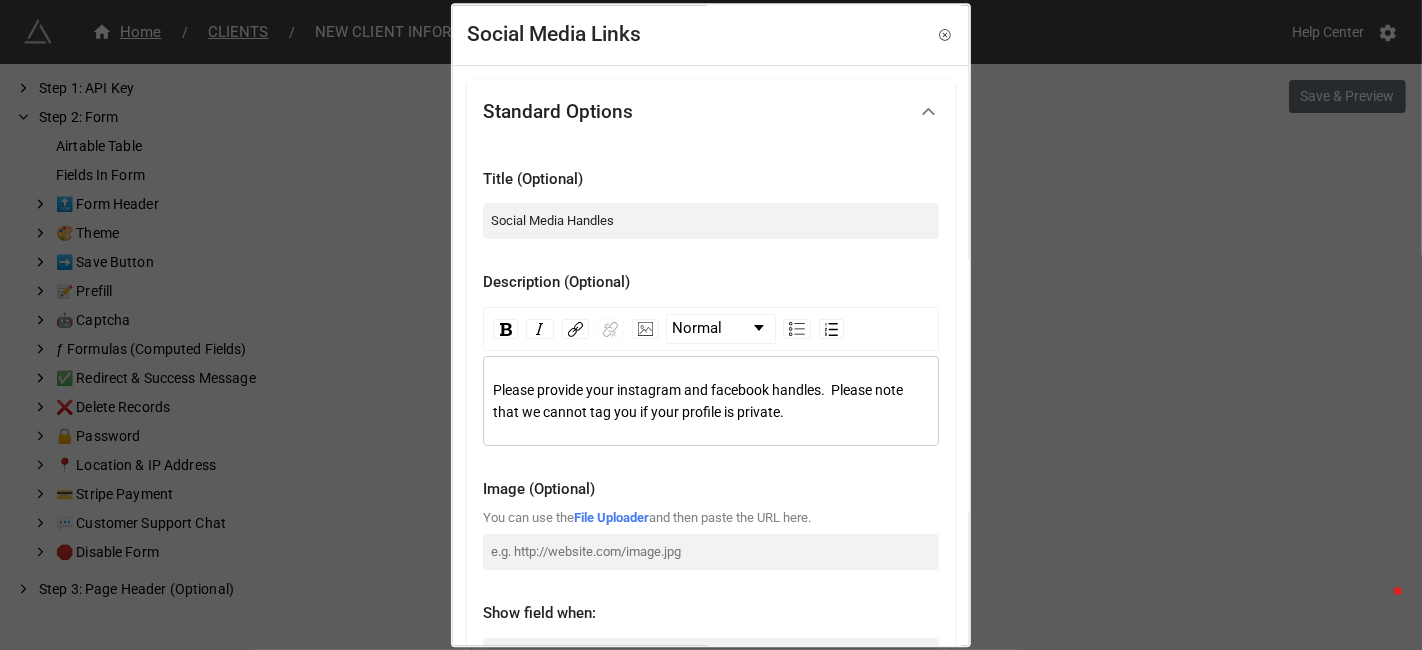 drag, startPoint x: 796, startPoint y: 413, endPoint x: 460, endPoint y: 372, distance: 338.49225 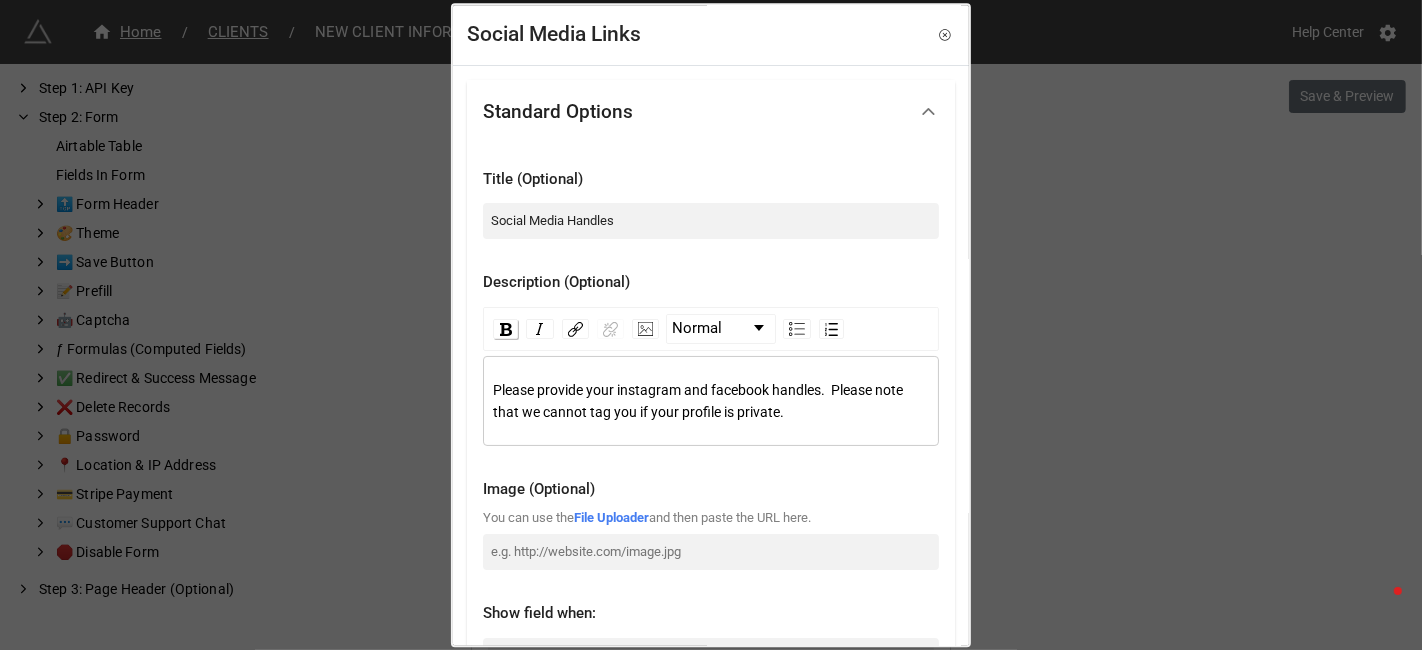 click at bounding box center (505, 329) 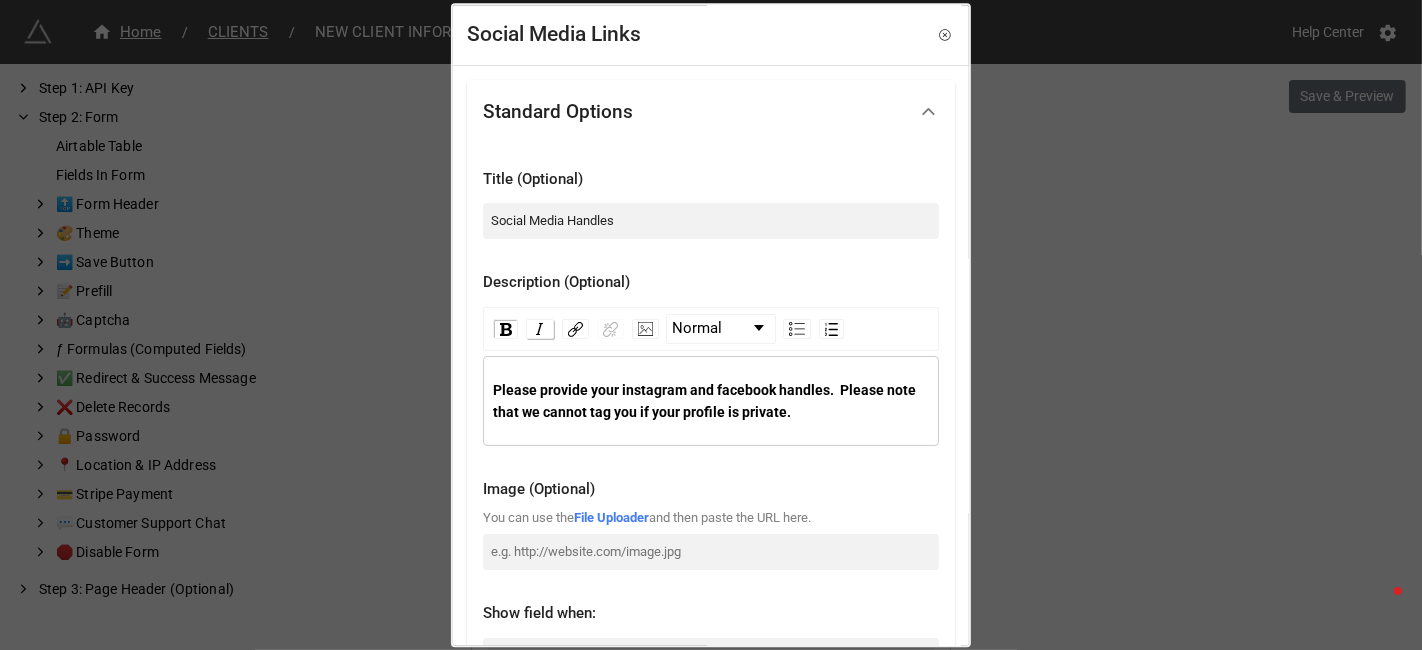 click at bounding box center (540, 329) 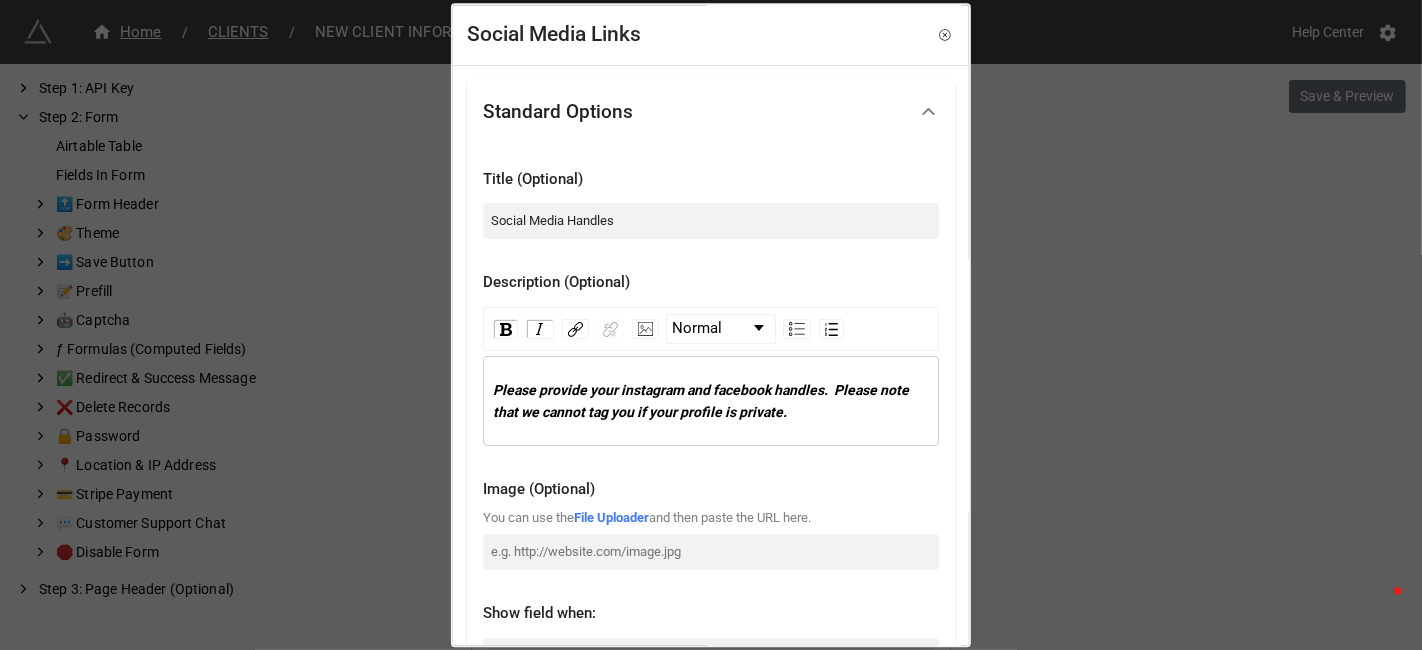 click on "Please provide your instagram and facebook handles.  Please note that we cannot tag you if your profile is private." at bounding box center [702, 401] 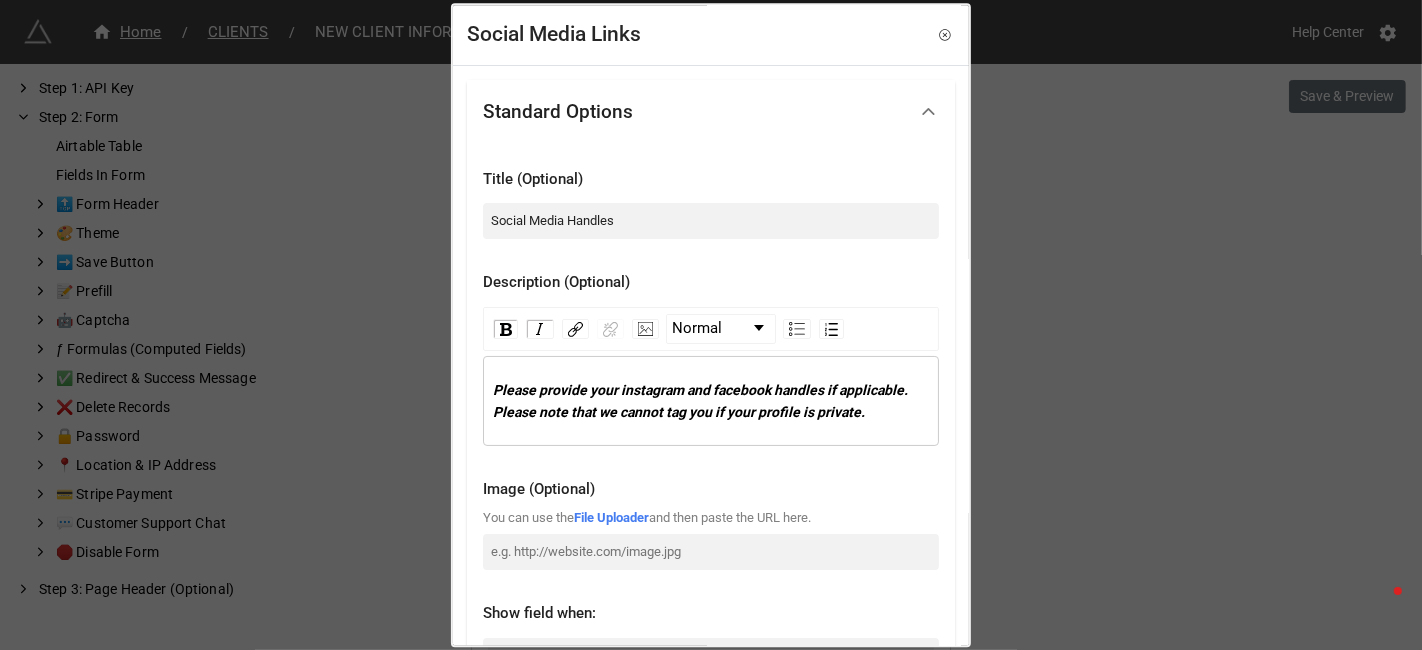 drag, startPoint x: 594, startPoint y: 441, endPoint x: 494, endPoint y: 396, distance: 109.65856 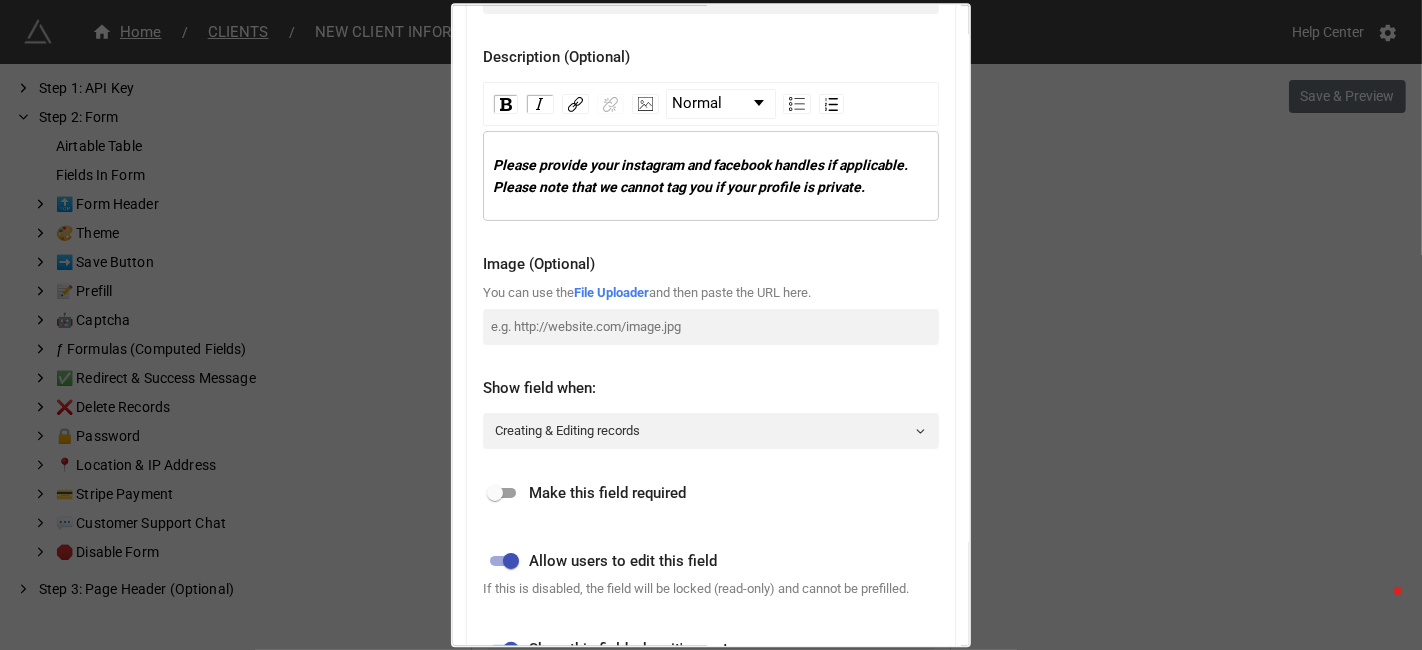 scroll, scrollTop: 662, scrollLeft: 0, axis: vertical 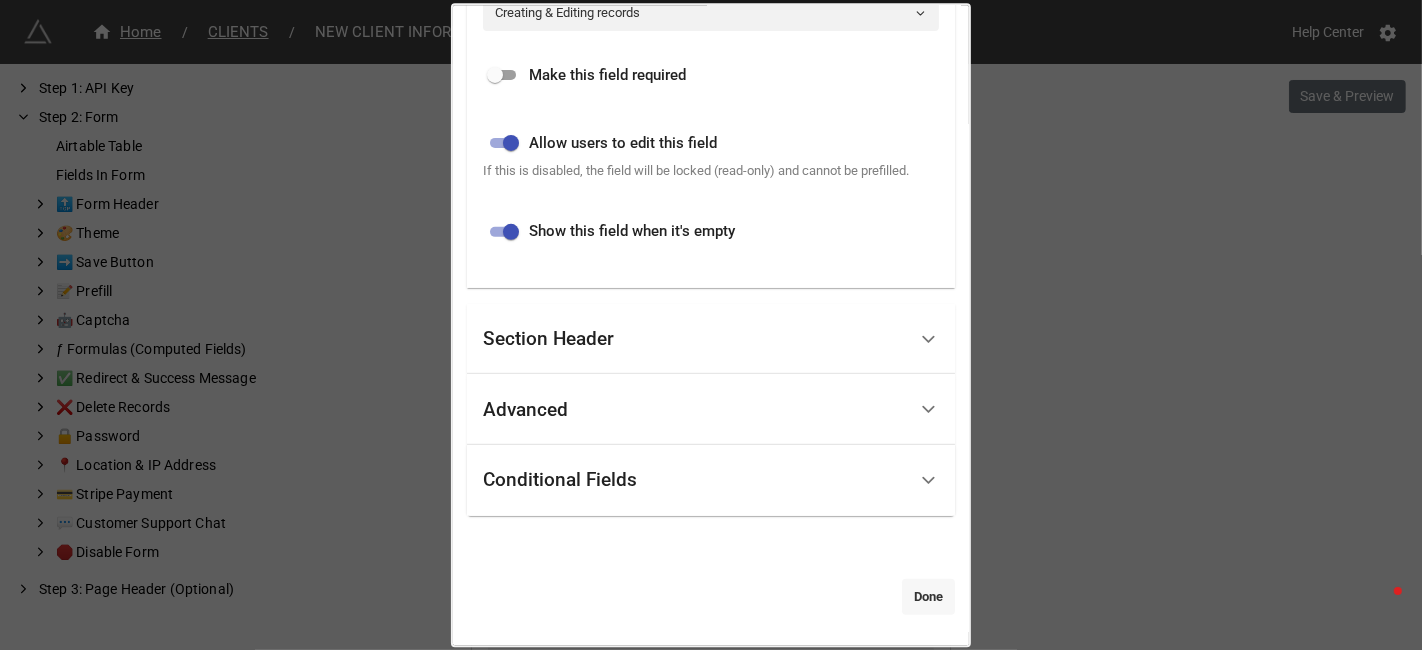 click on "Done" at bounding box center (928, 597) 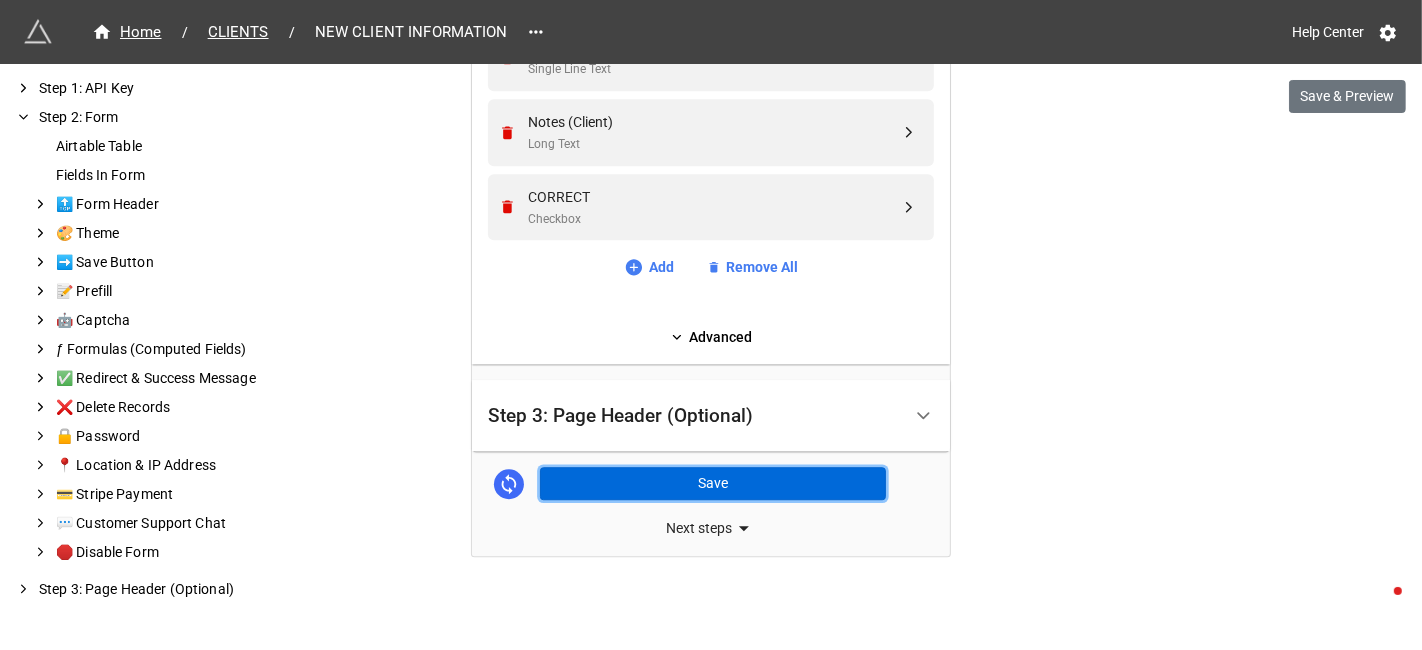 click on "Save" at bounding box center [713, 484] 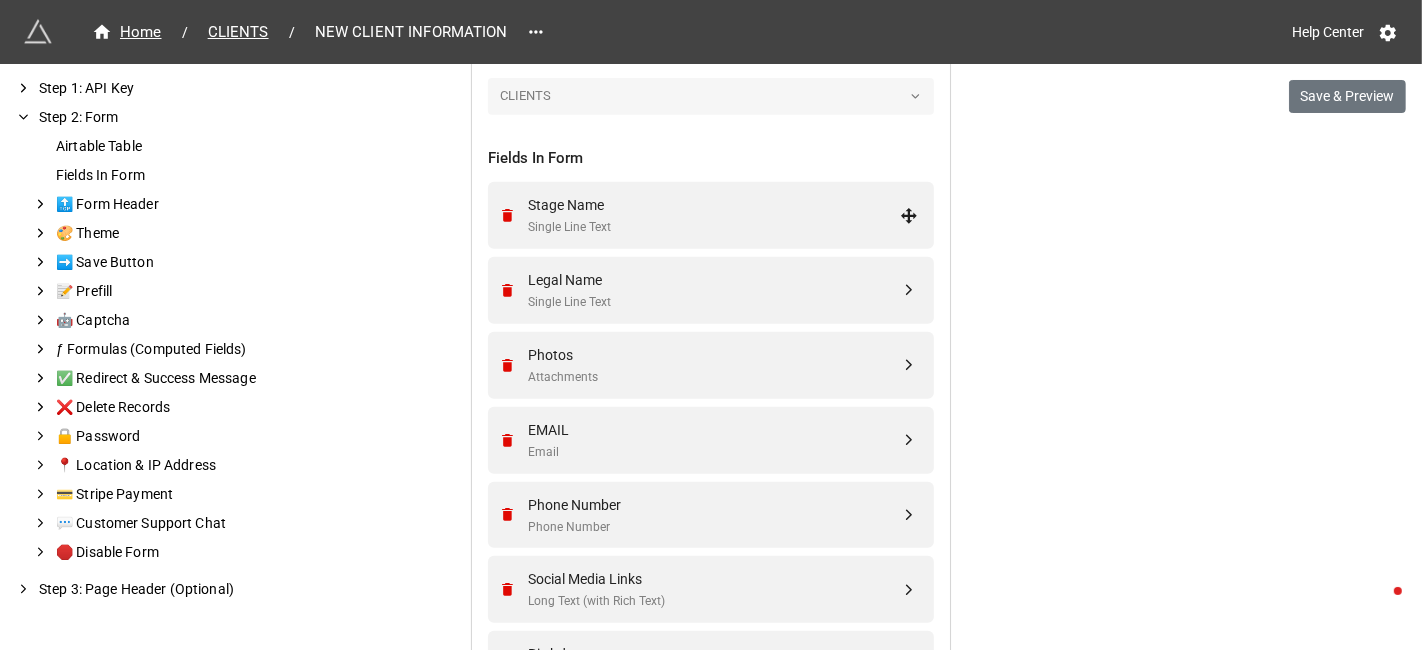 scroll, scrollTop: 837, scrollLeft: 0, axis: vertical 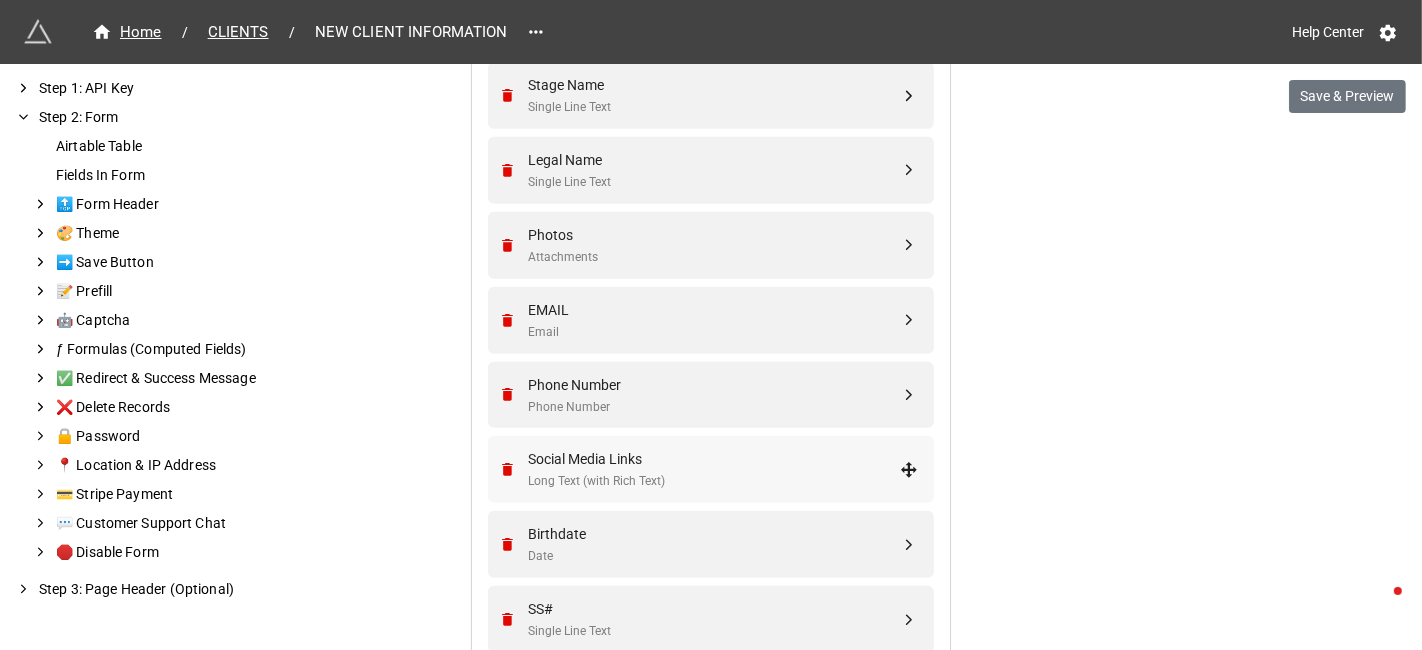 click on "Long Text (with Rich Text)" at bounding box center [714, 481] 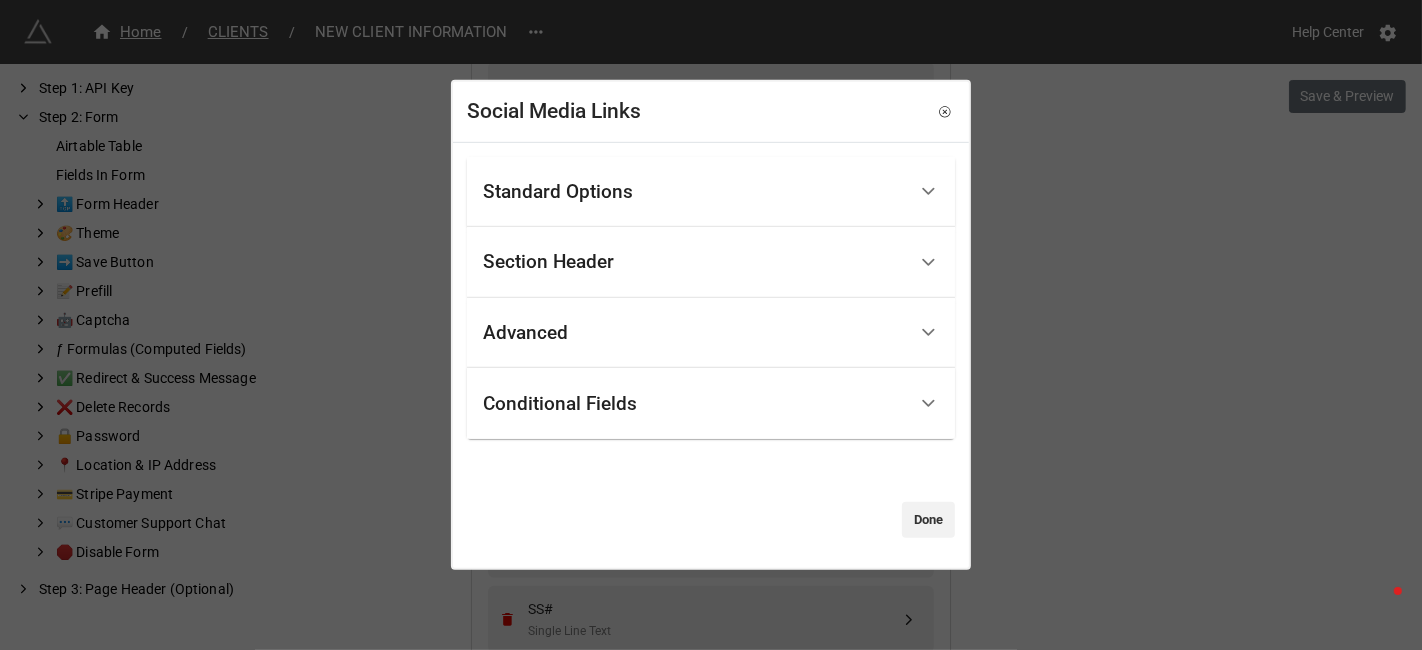 click on "Standard Options" at bounding box center (694, 191) 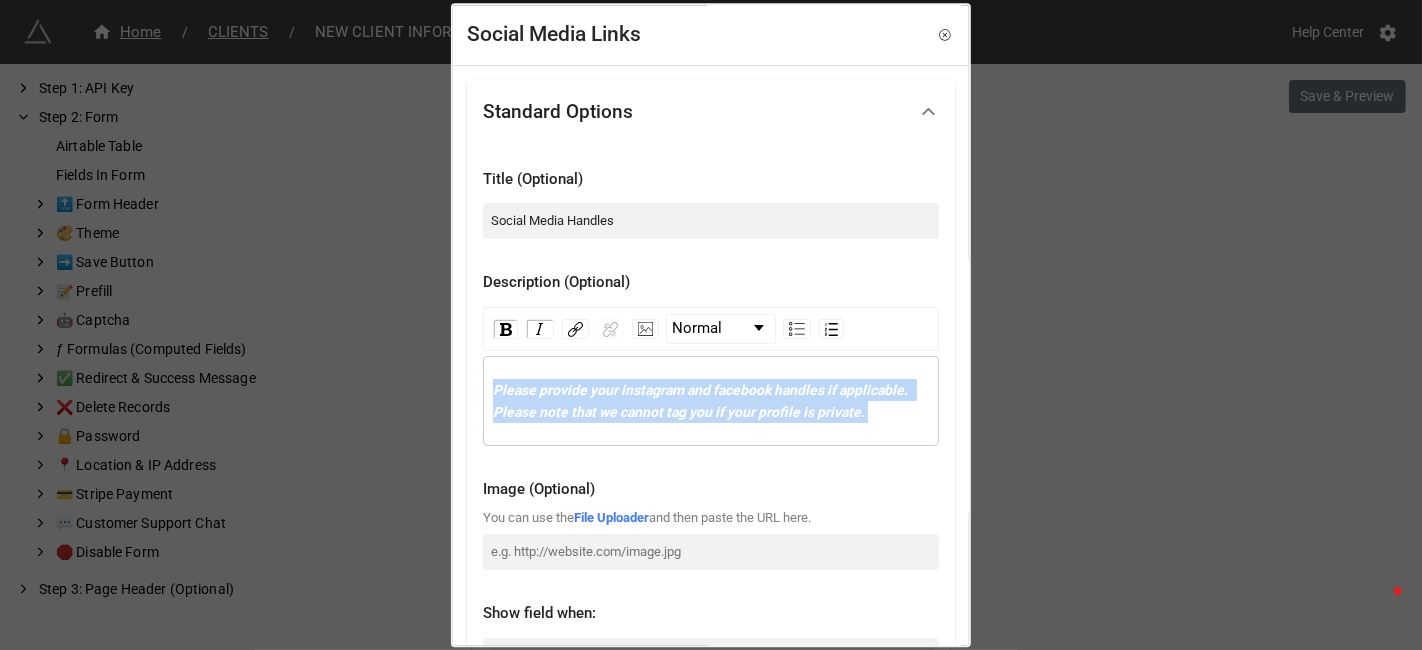 drag, startPoint x: 569, startPoint y: 432, endPoint x: 448, endPoint y: 367, distance: 137.35356 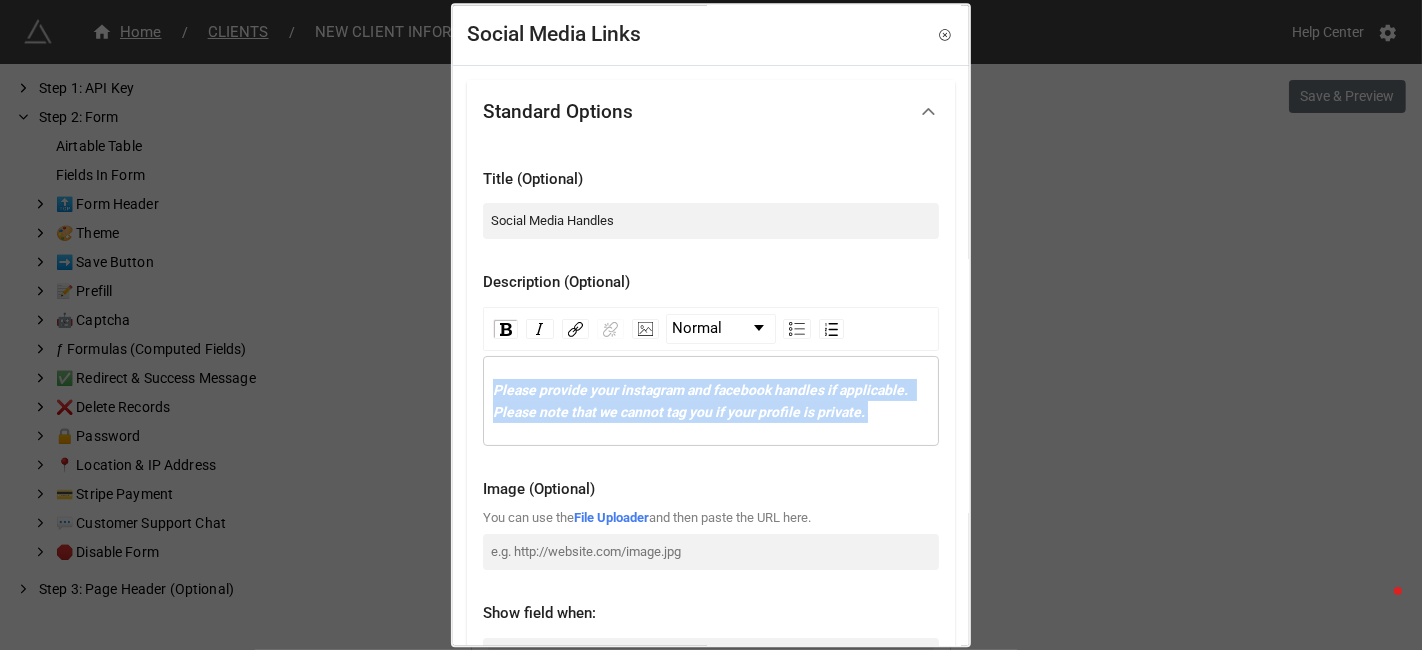 copy on "Please provide your instagram and facebook handles if applicable.  Please note that we cannot tag you if your profile is private." 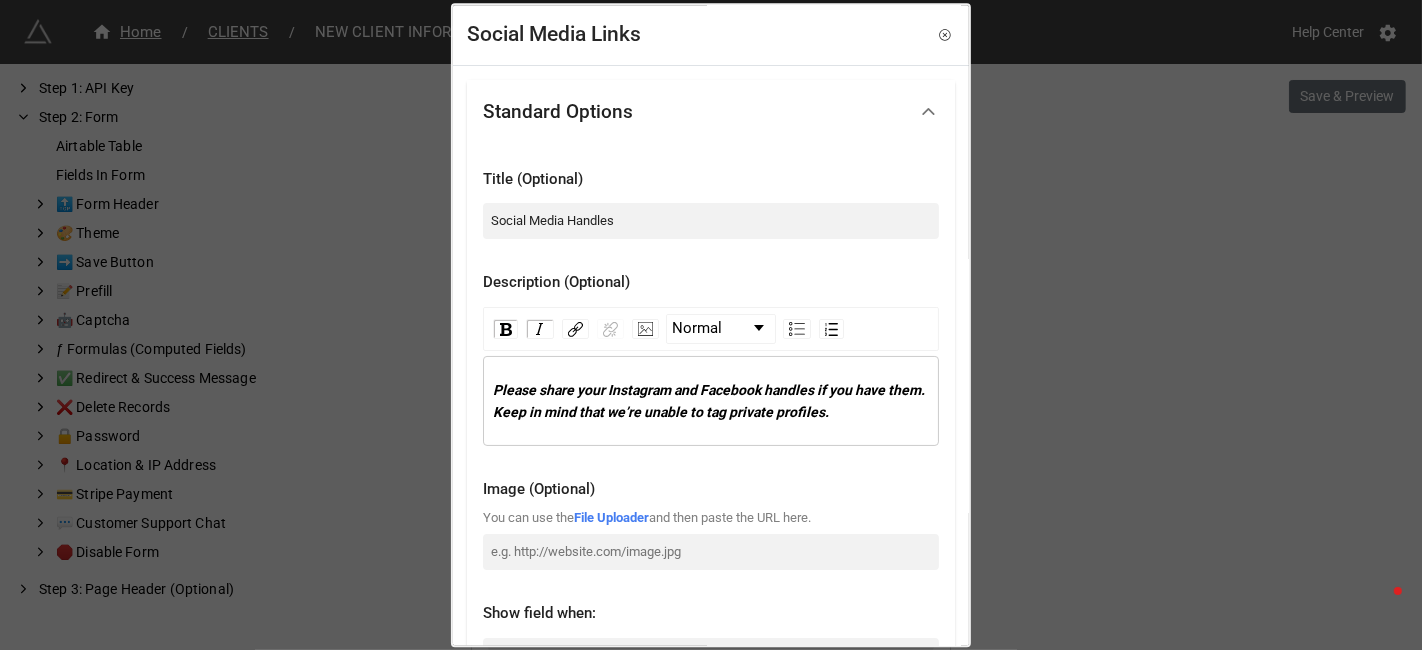 drag, startPoint x: 514, startPoint y: 357, endPoint x: 505, endPoint y: 376, distance: 21.023796 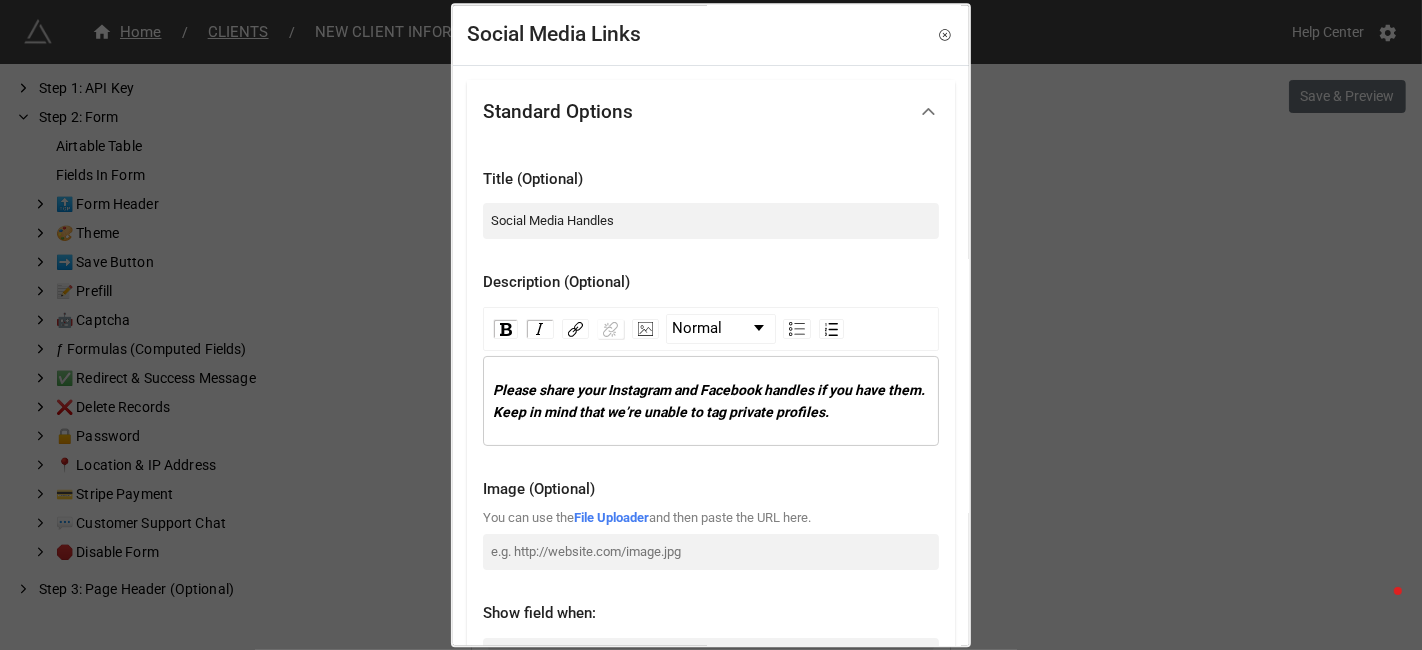 drag, startPoint x: 491, startPoint y: 388, endPoint x: 602, endPoint y: 332, distance: 124.32619 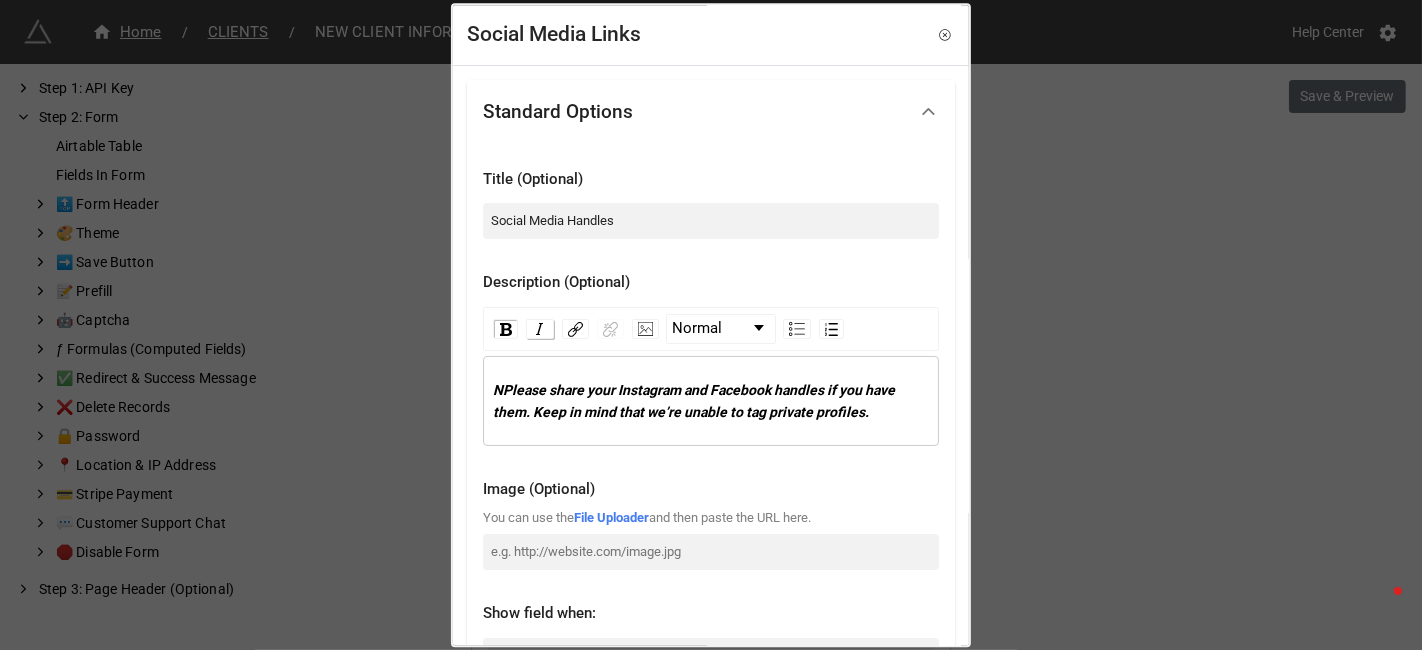 type 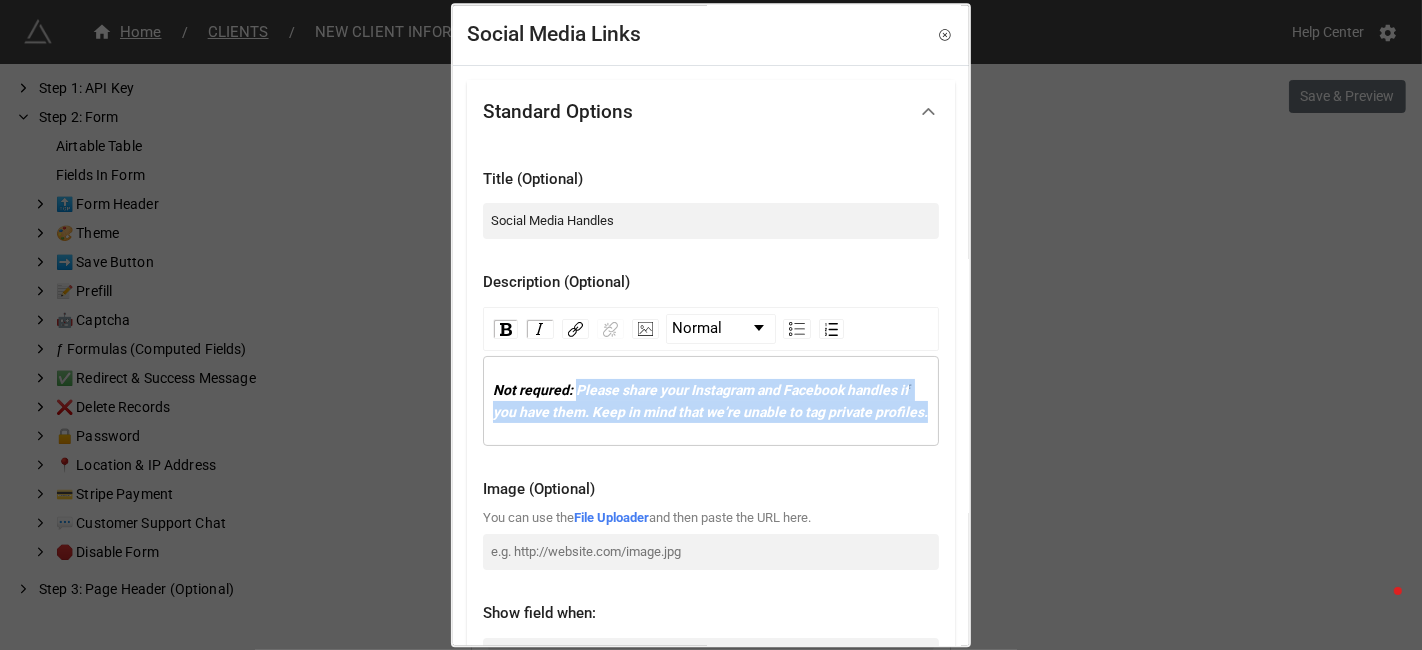 drag, startPoint x: 580, startPoint y: 387, endPoint x: 620, endPoint y: 424, distance: 54.48853 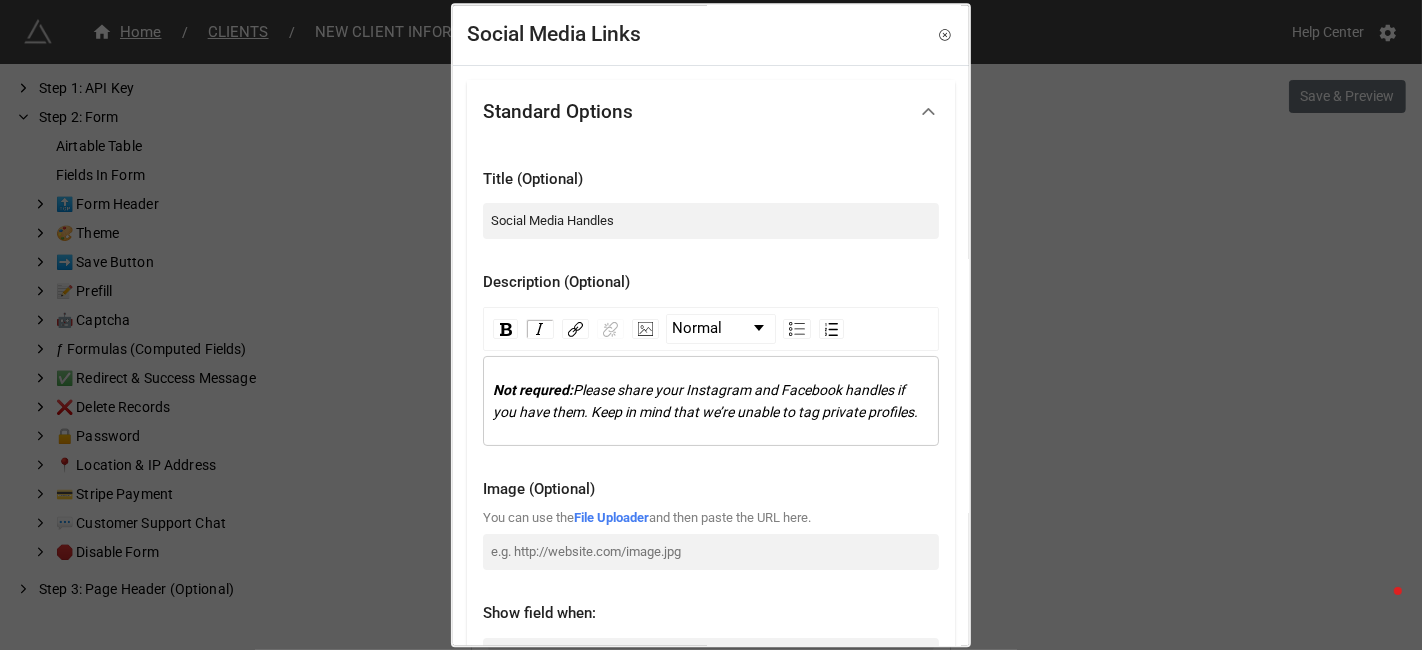 click on "Please share your Instagram and Facebook handles if you have them. Keep in mind that we’re unable to tag private profiles." at bounding box center (705, 401) 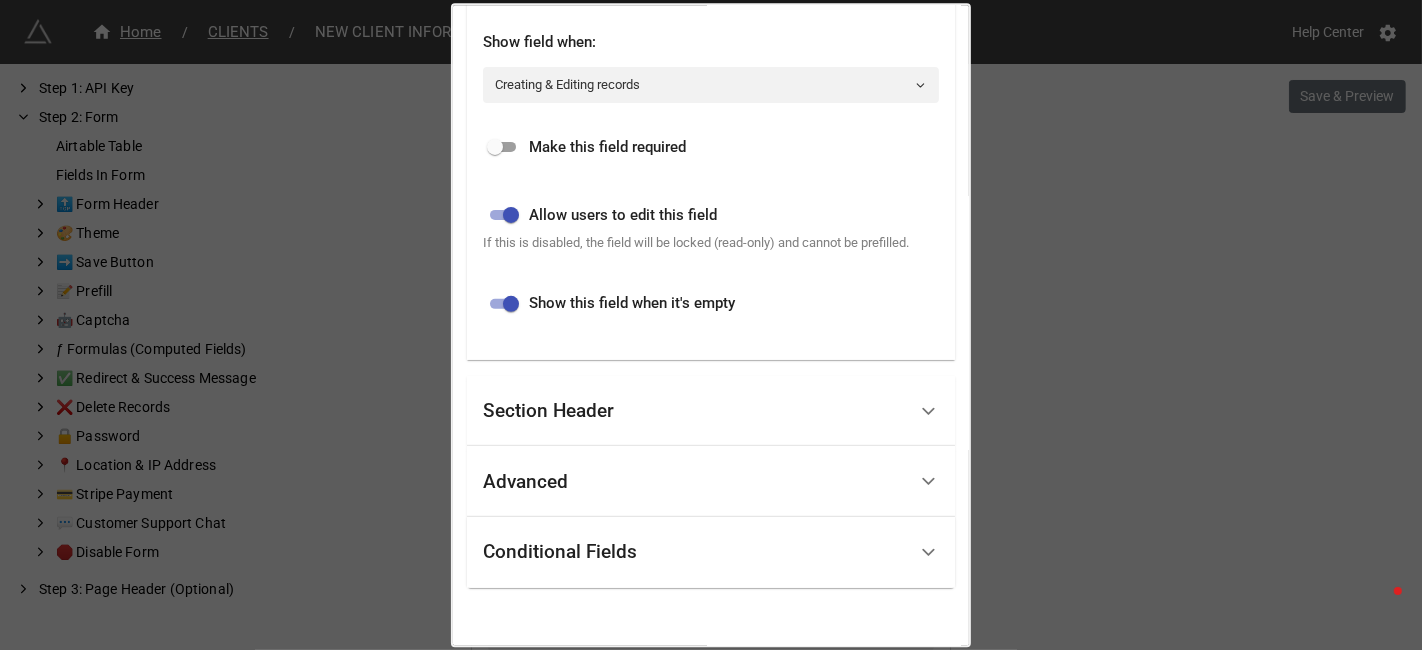 scroll, scrollTop: 640, scrollLeft: 0, axis: vertical 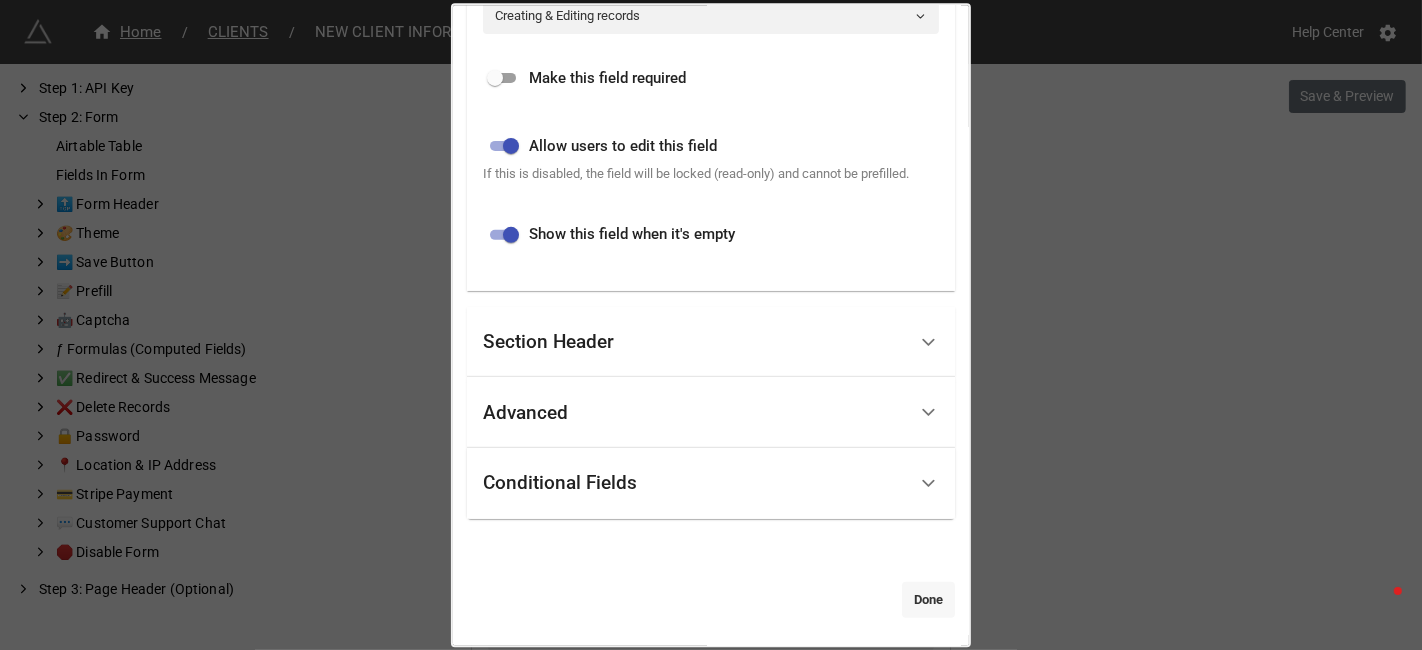 click on "Done" at bounding box center [928, 600] 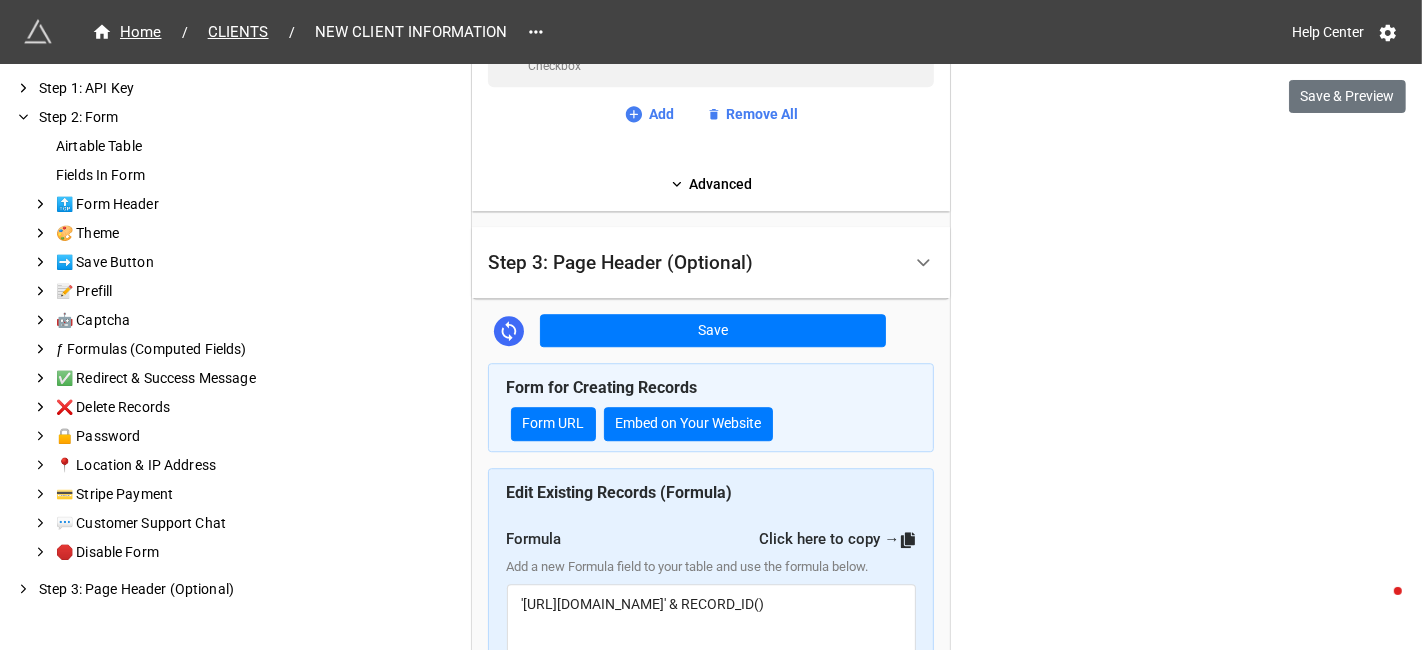 scroll, scrollTop: 4560, scrollLeft: 0, axis: vertical 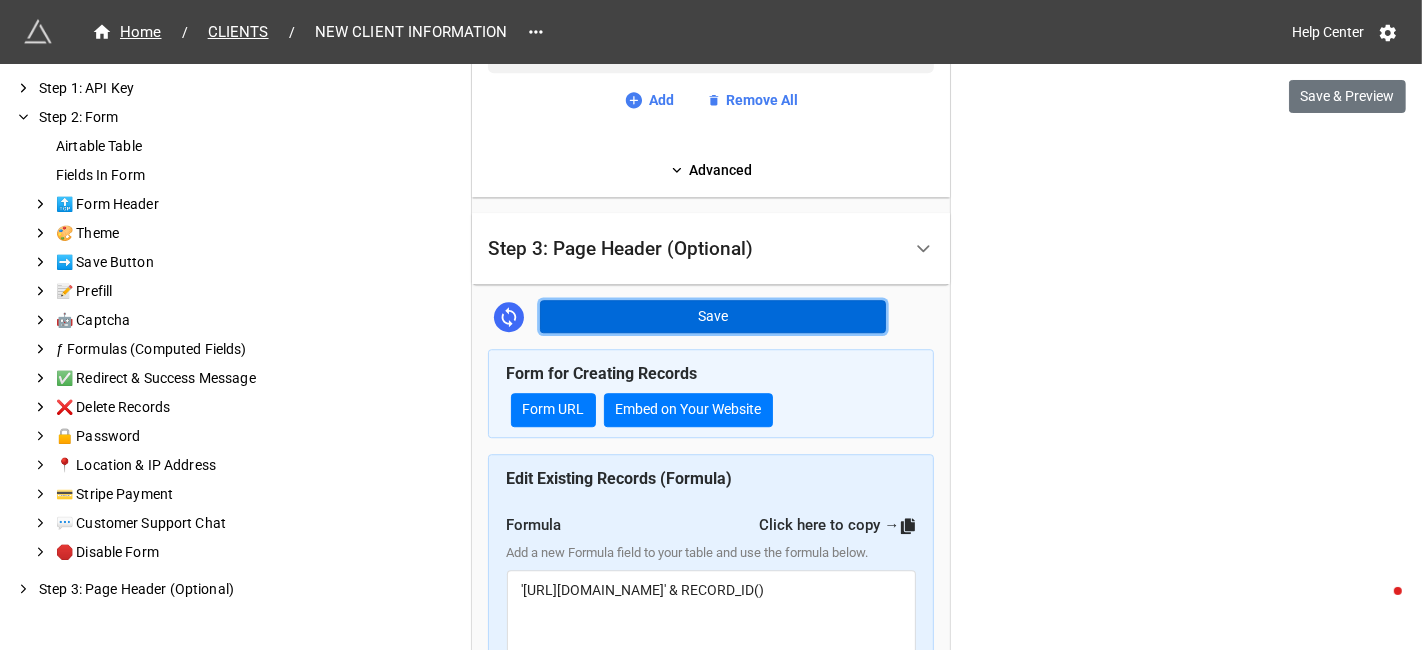 drag, startPoint x: 756, startPoint y: 295, endPoint x: 752, endPoint y: 307, distance: 12.649111 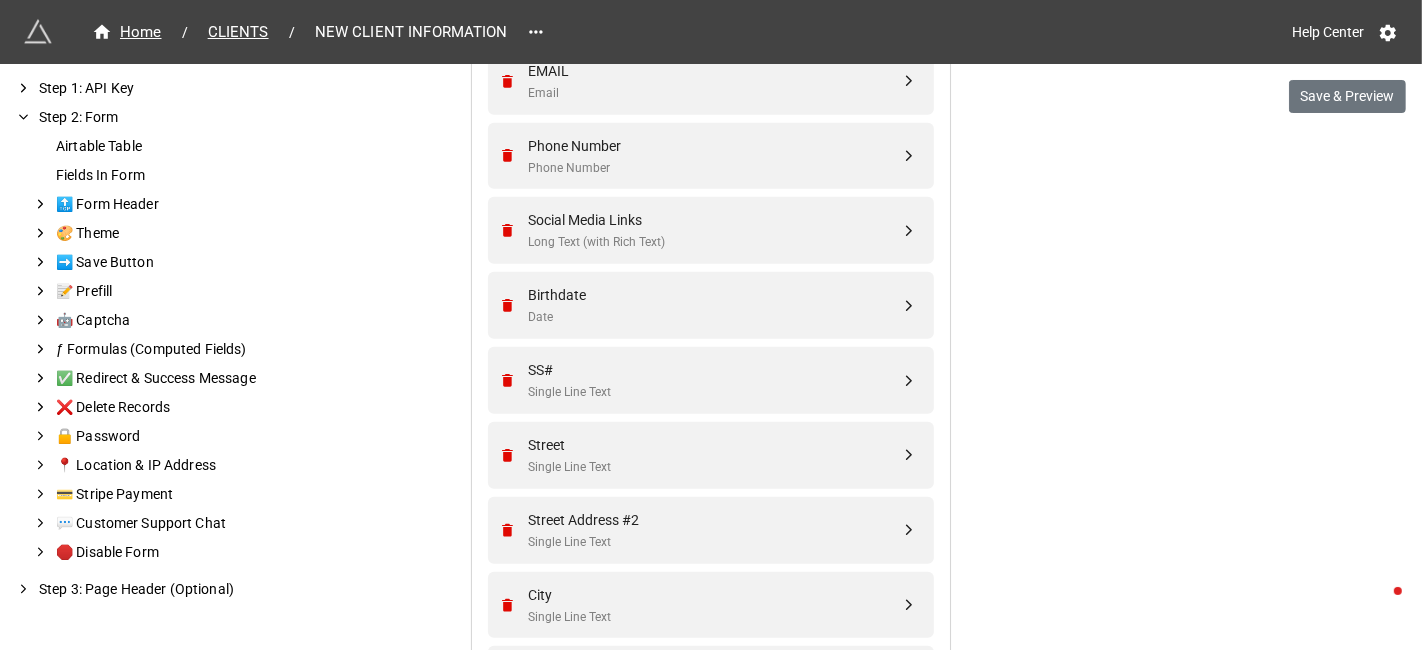 scroll, scrollTop: 1000, scrollLeft: 0, axis: vertical 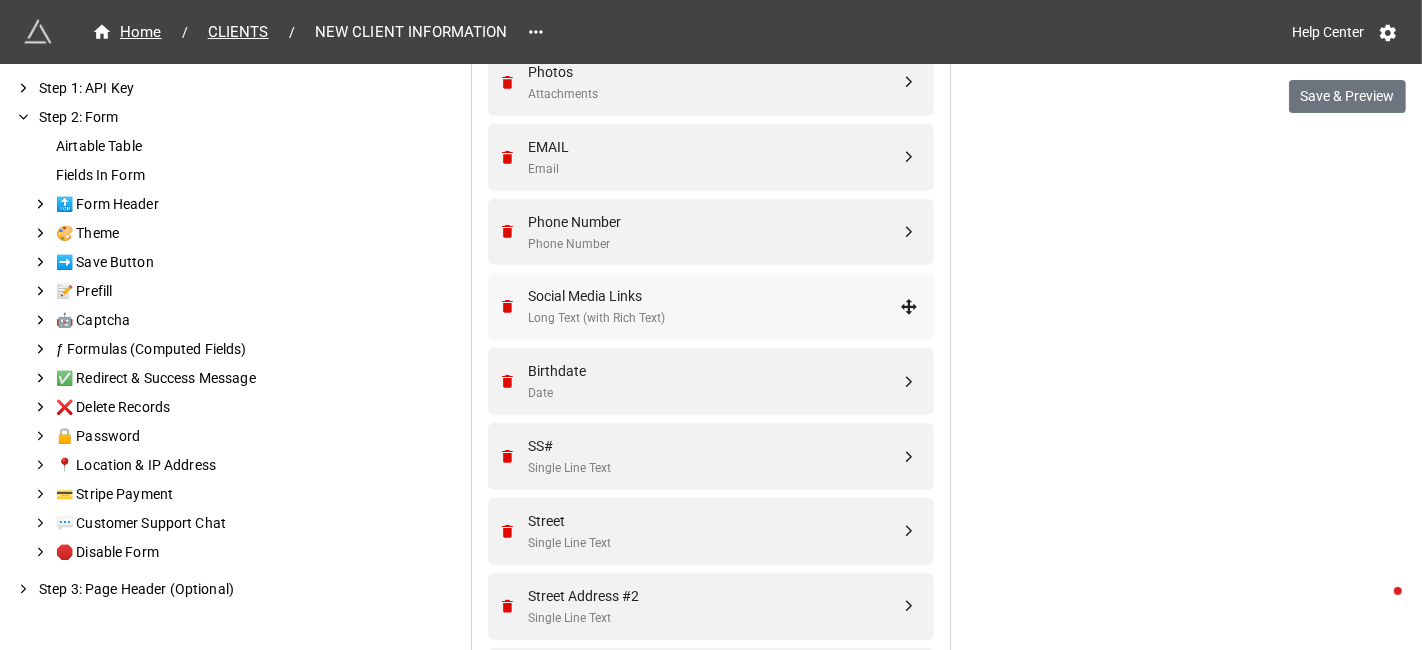 click on "Social Media Links" at bounding box center (714, 296) 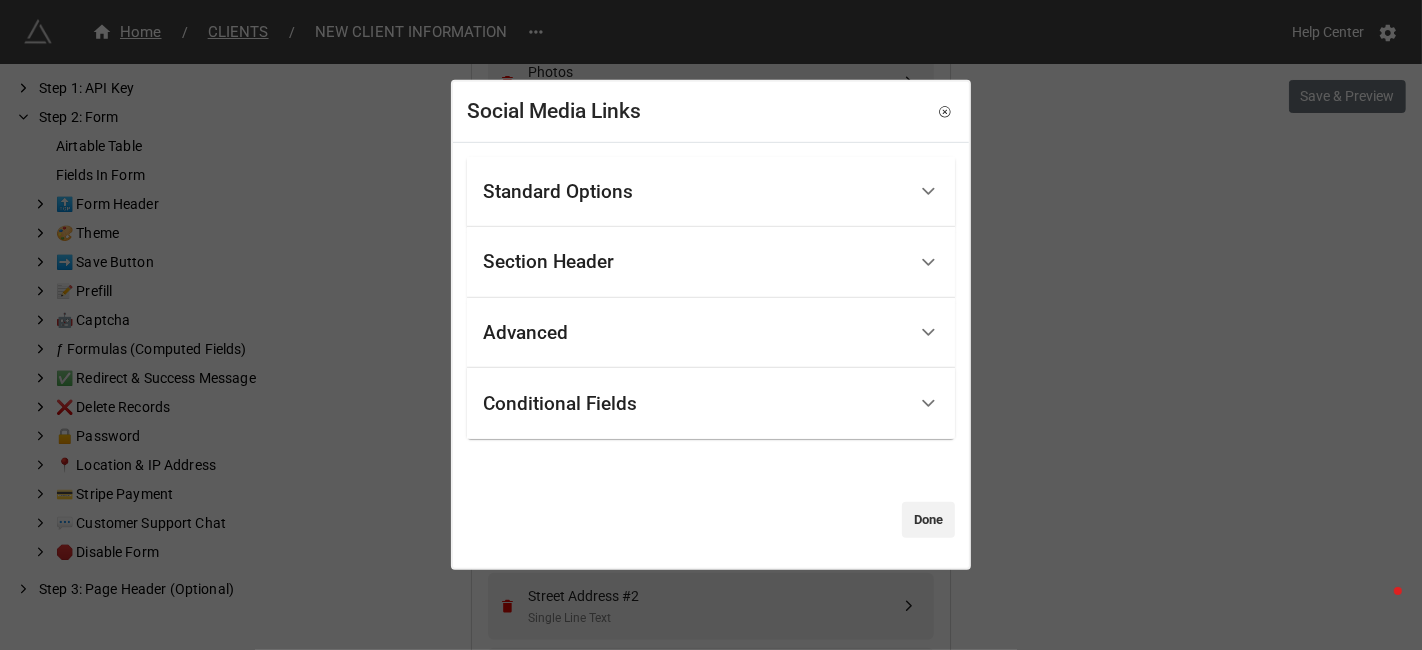click on "Standard Options" at bounding box center [694, 191] 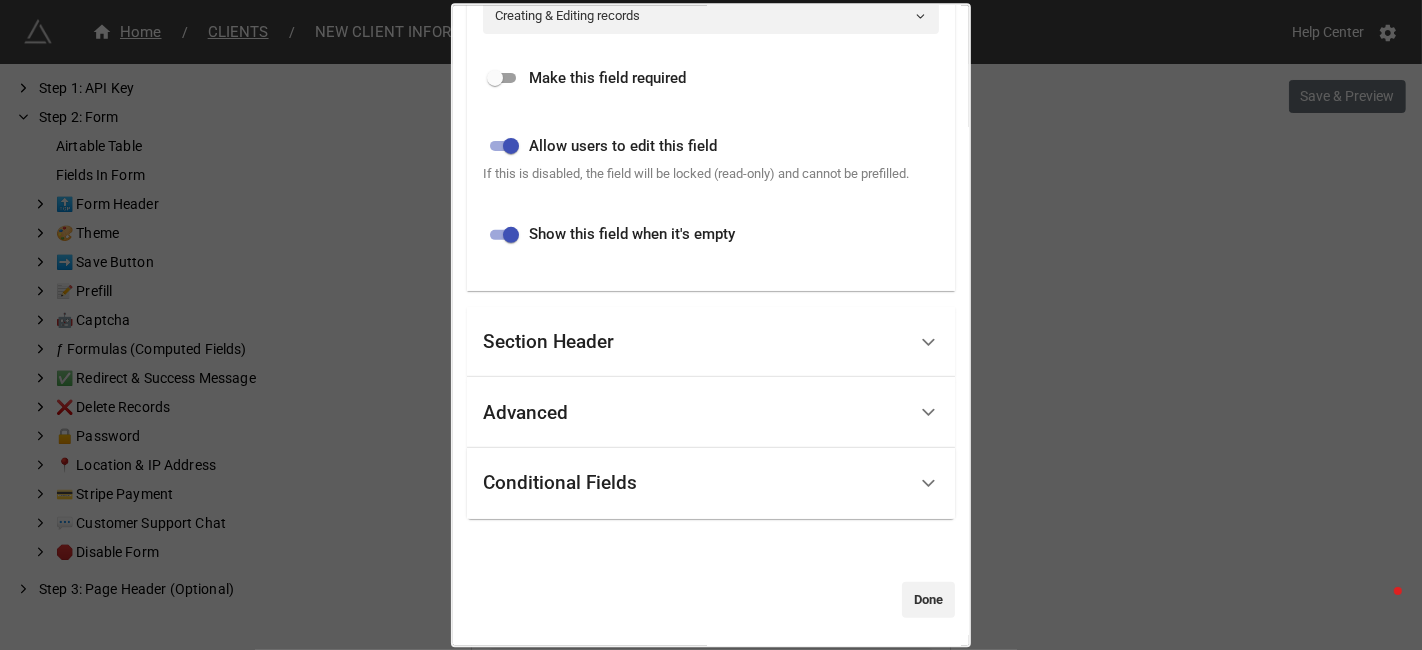 scroll, scrollTop: 640, scrollLeft: 0, axis: vertical 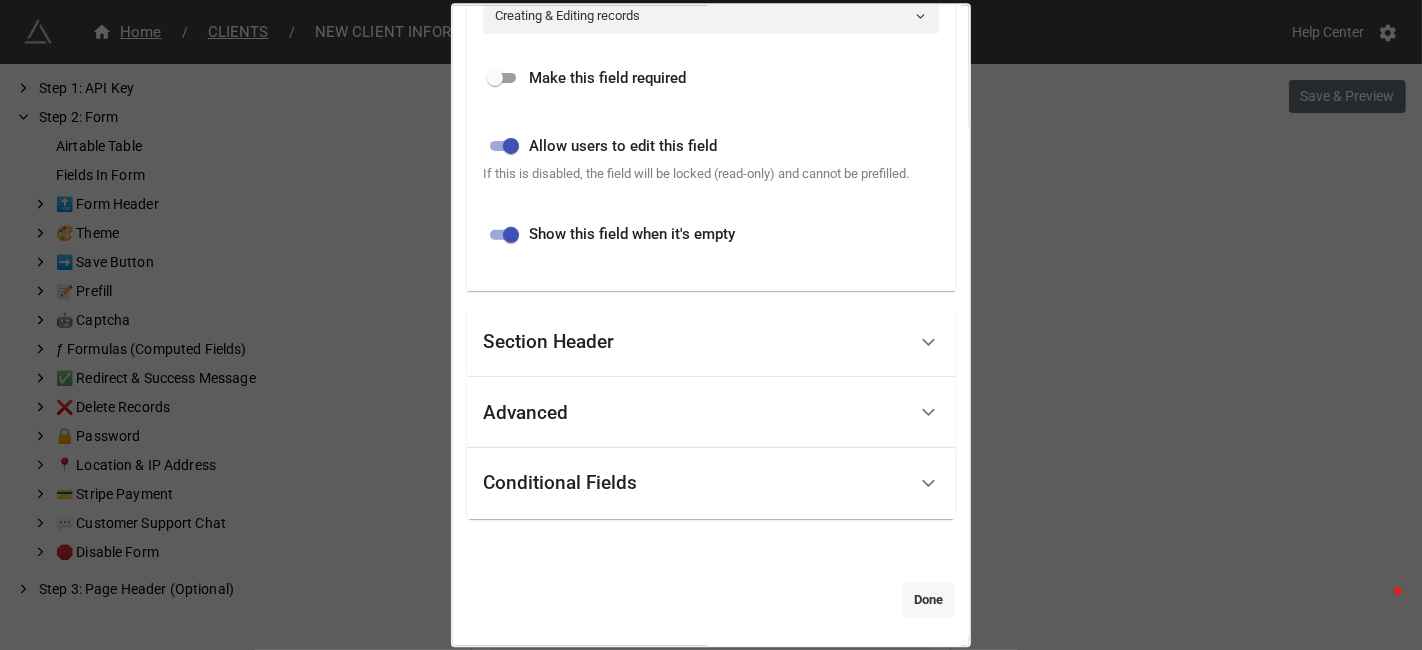 click on "Done" at bounding box center [928, 600] 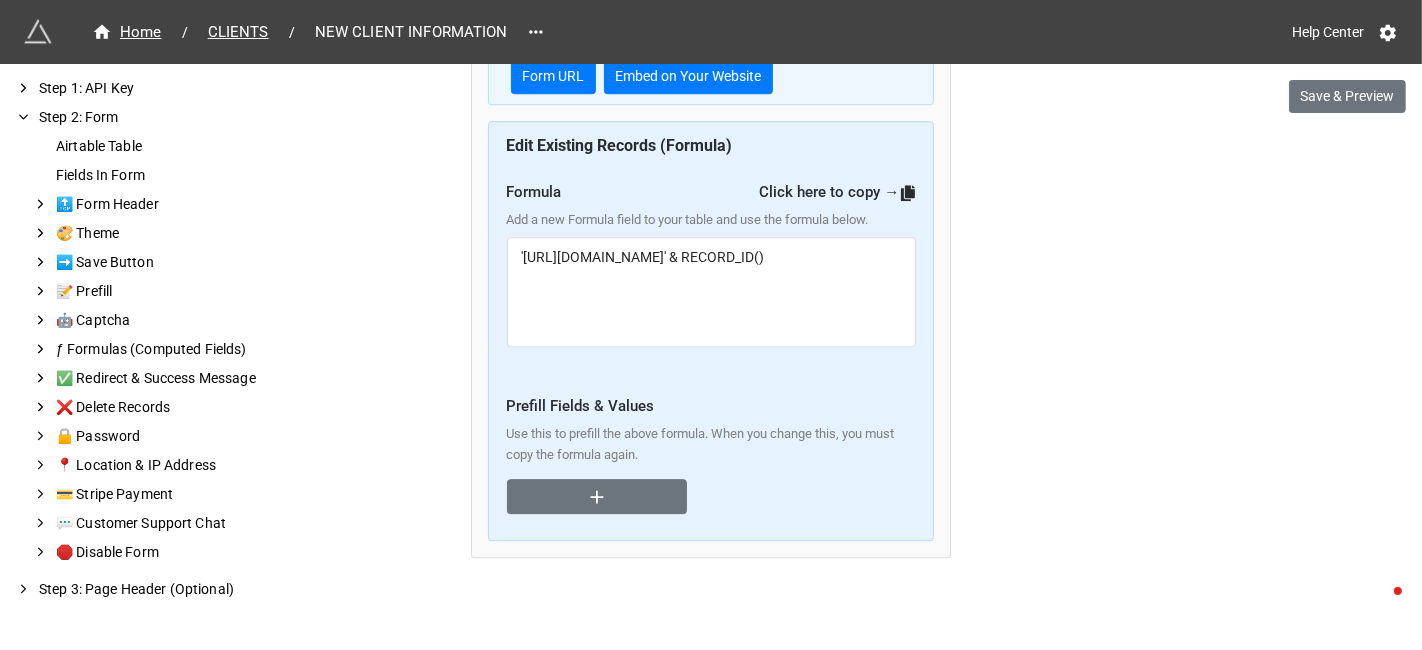 scroll, scrollTop: 4448, scrollLeft: 0, axis: vertical 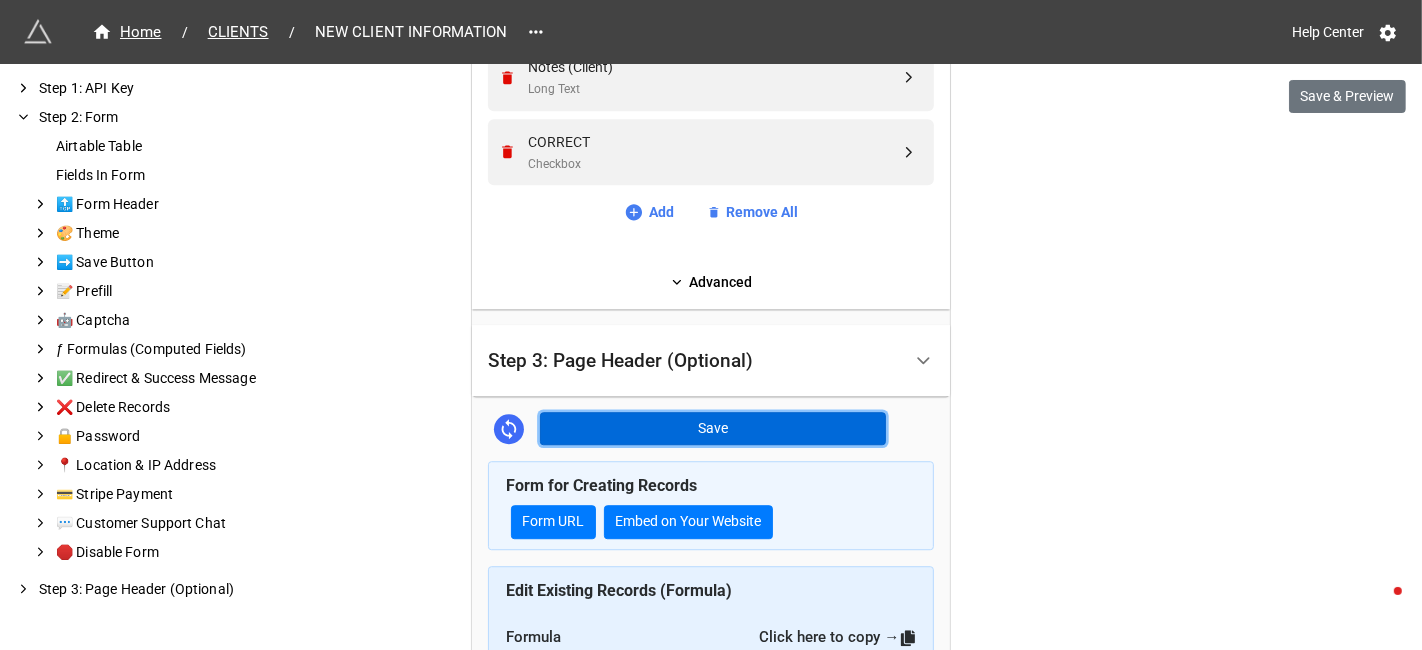 click on "Save" at bounding box center (713, 429) 